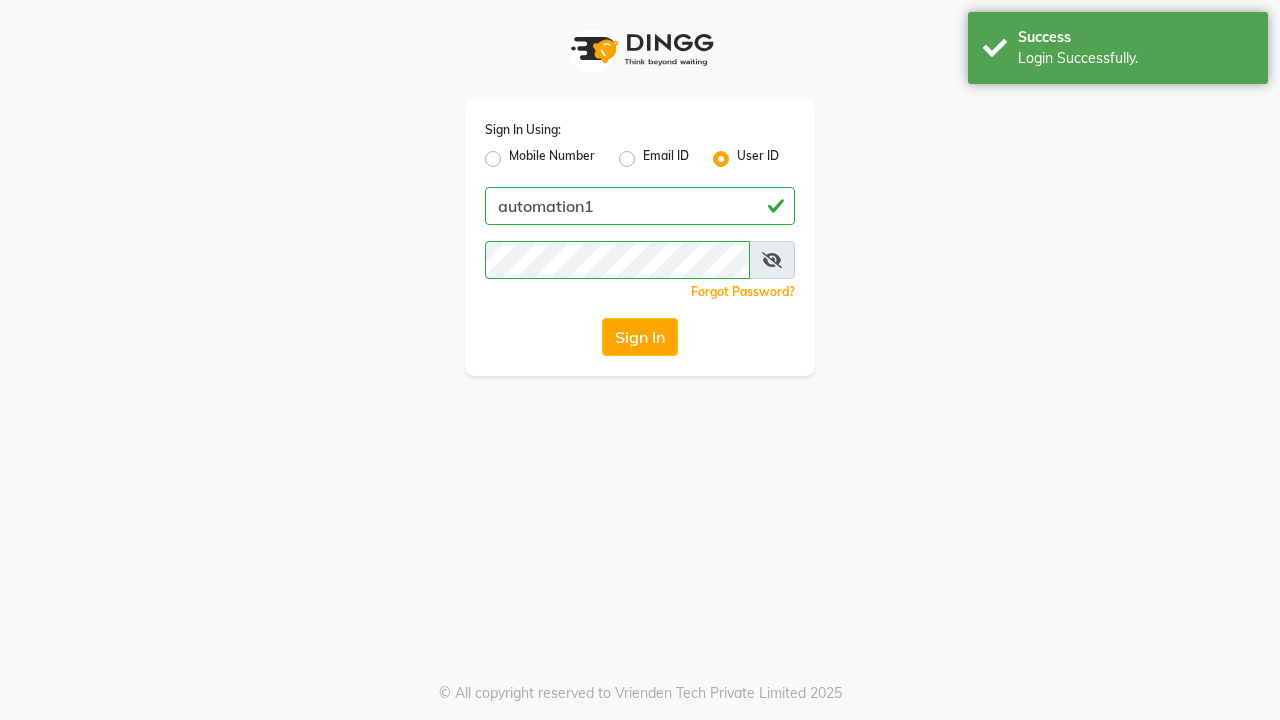 scroll, scrollTop: 0, scrollLeft: 0, axis: both 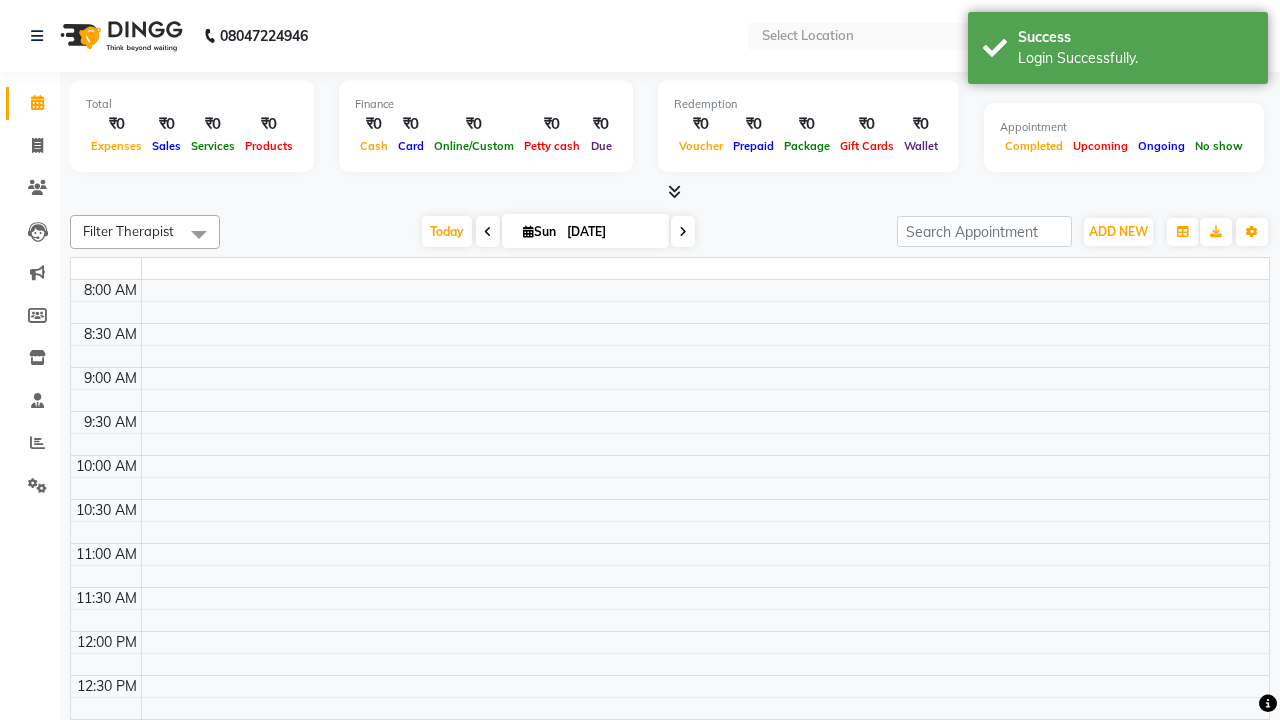 select on "en" 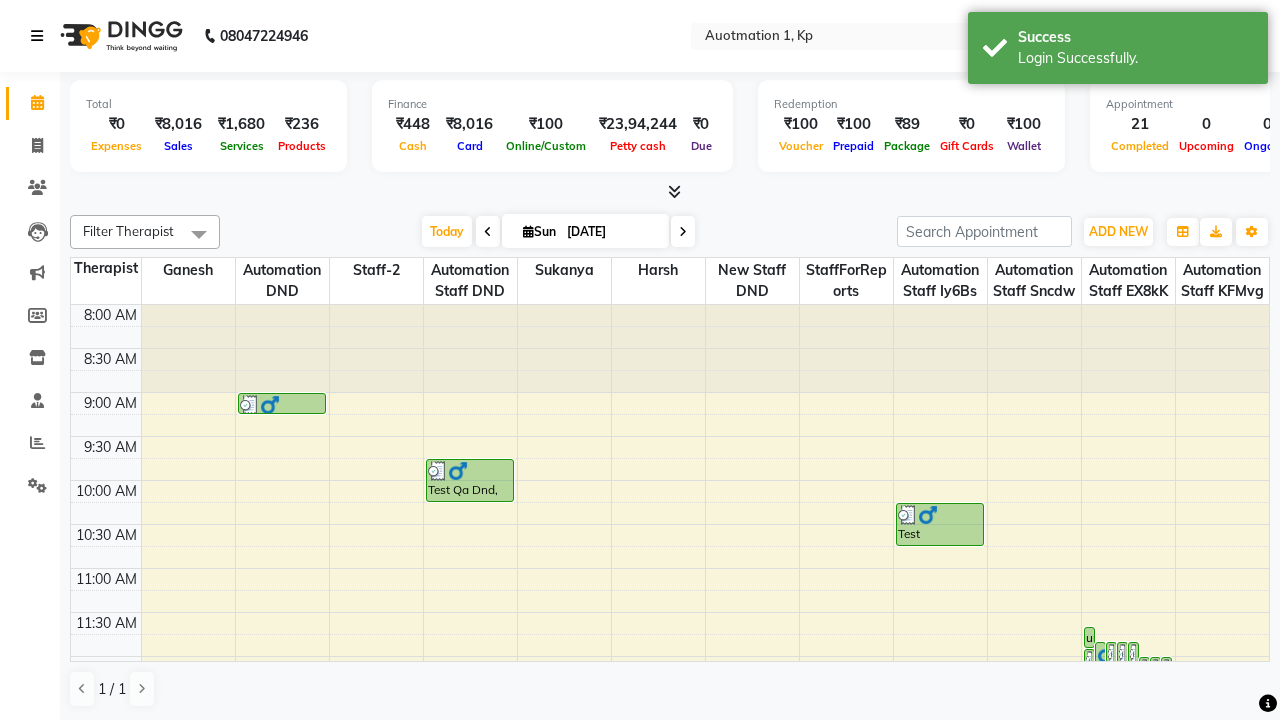 click at bounding box center [37, 36] 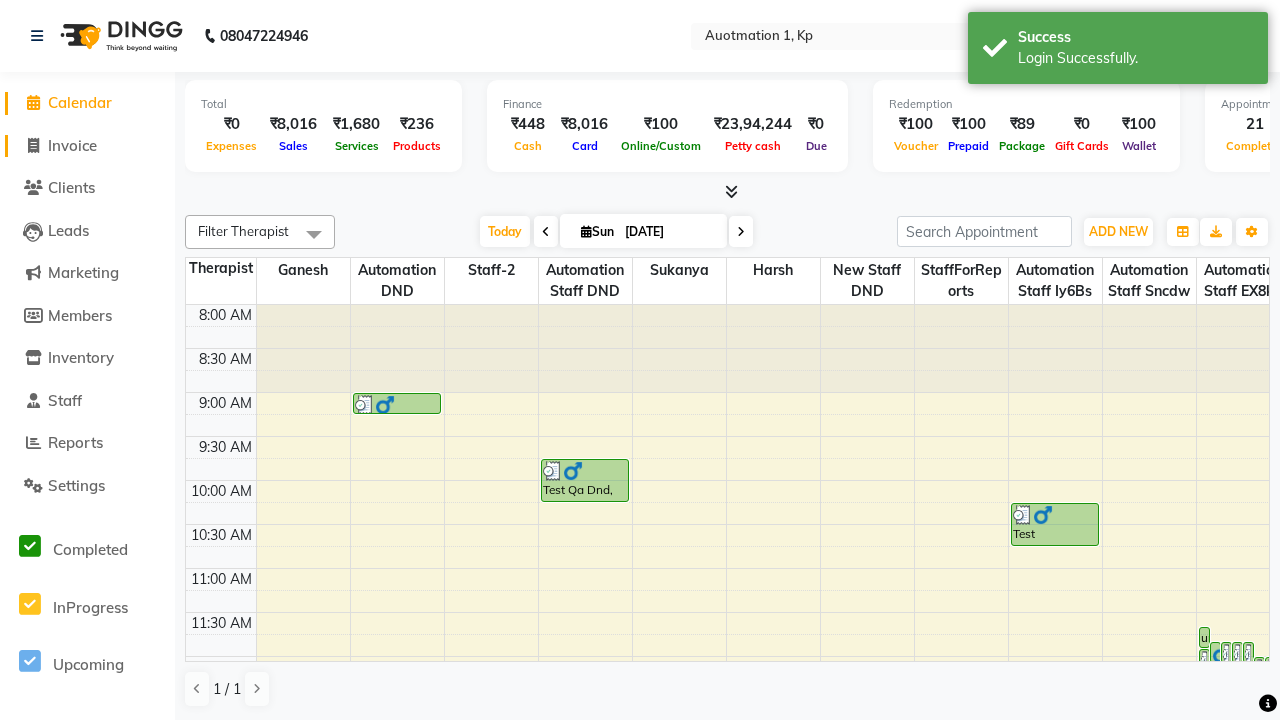 click on "Invoice" 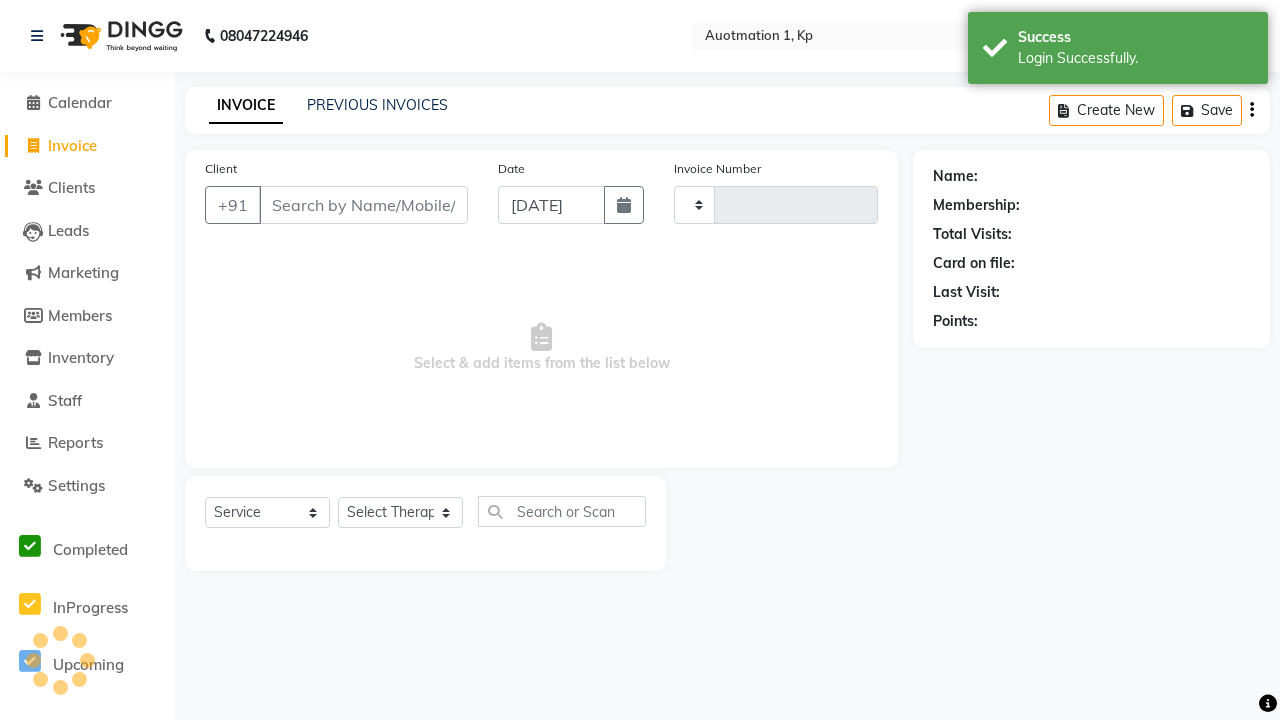 type on "2609" 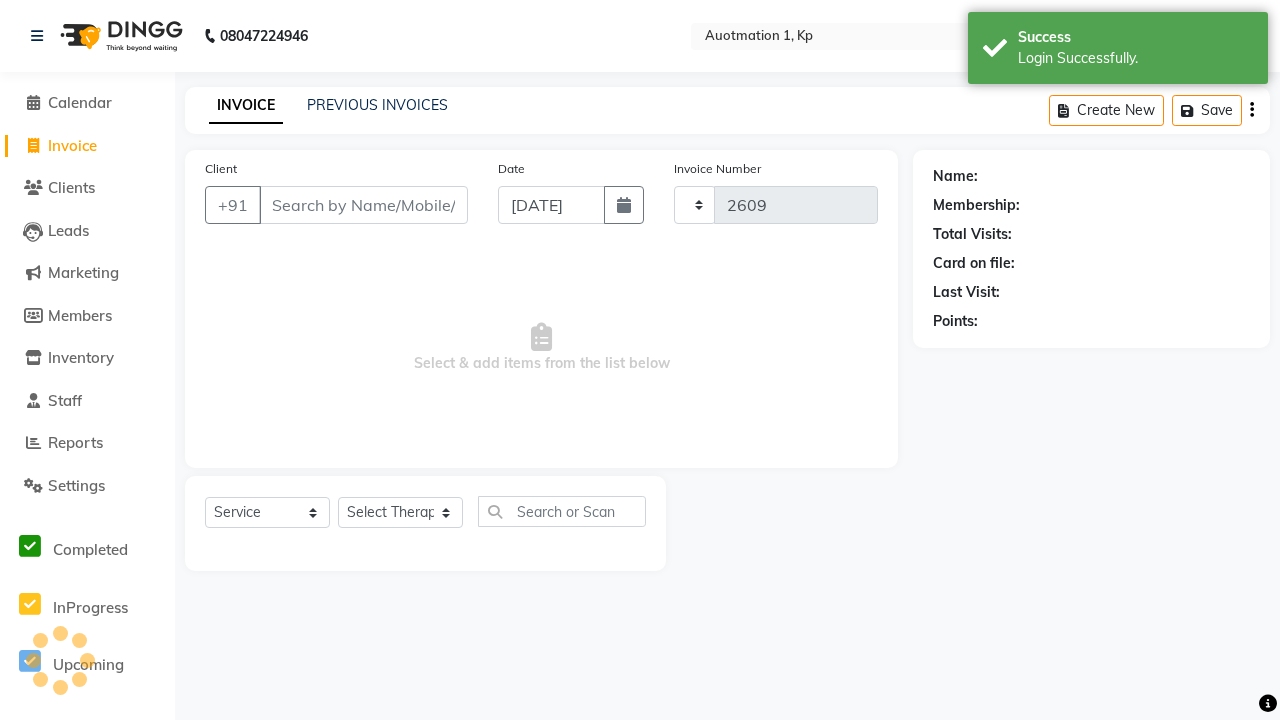 select on "150" 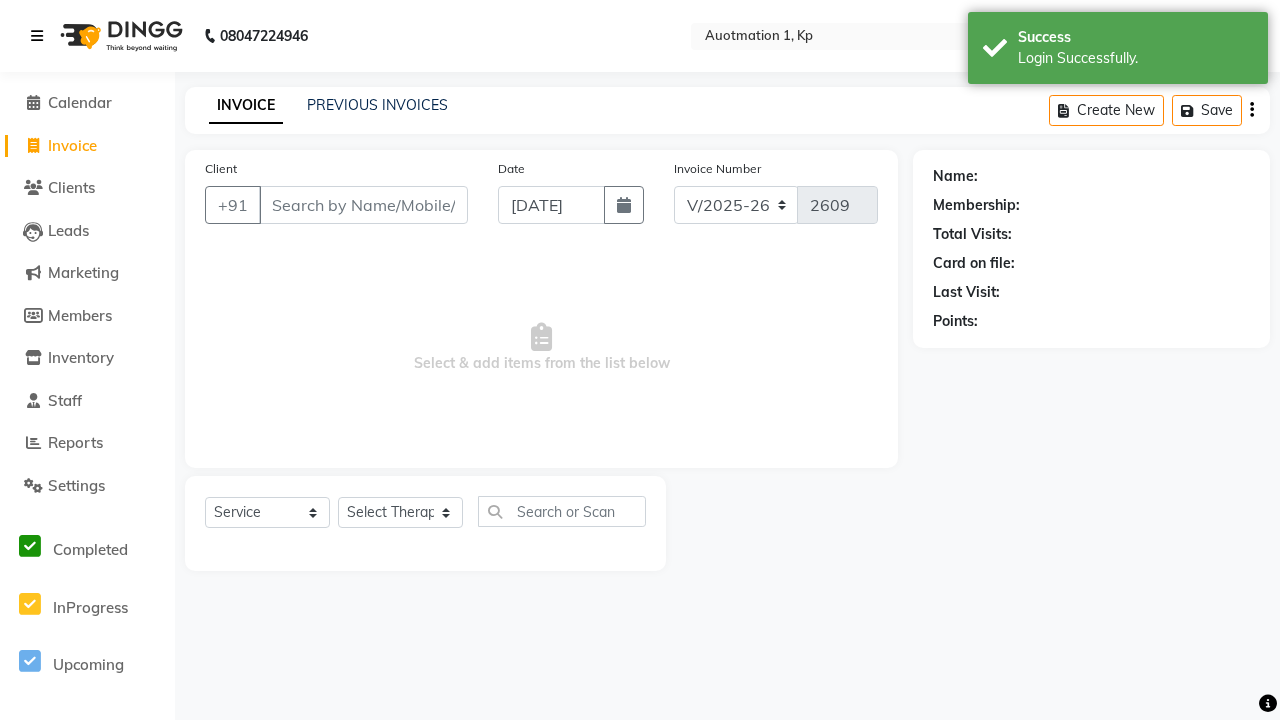 click at bounding box center (37, 36) 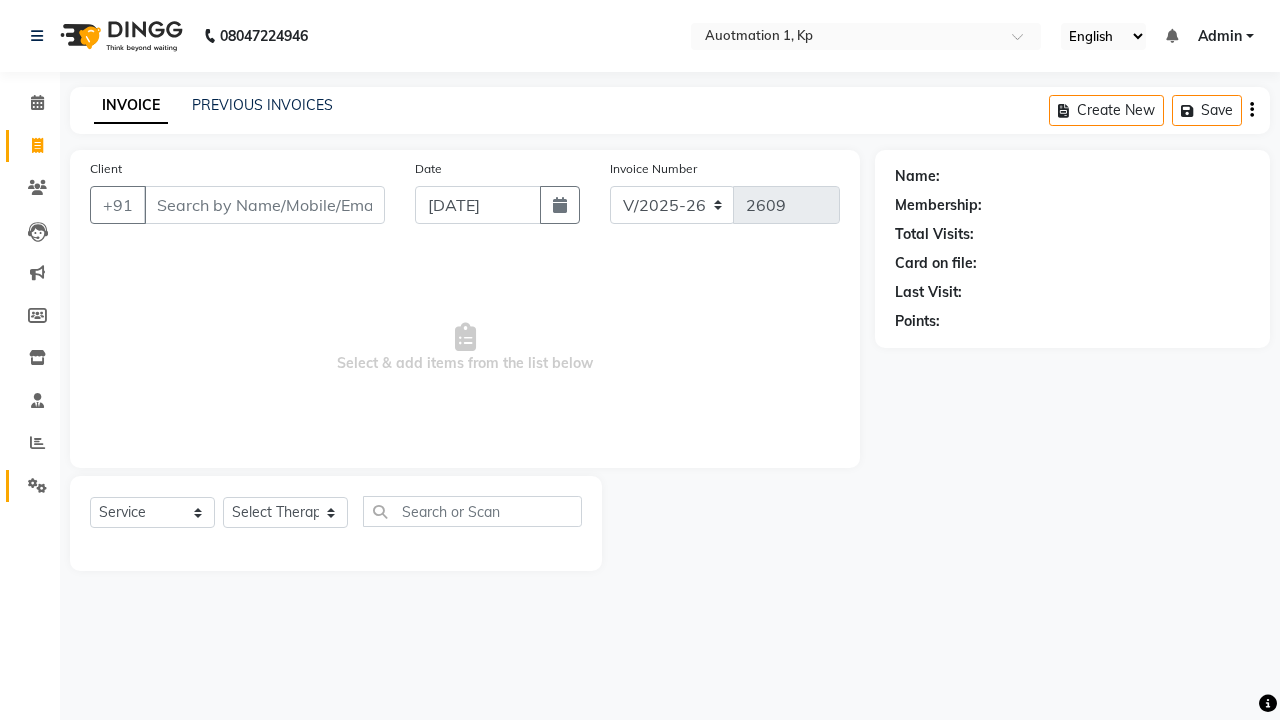 click 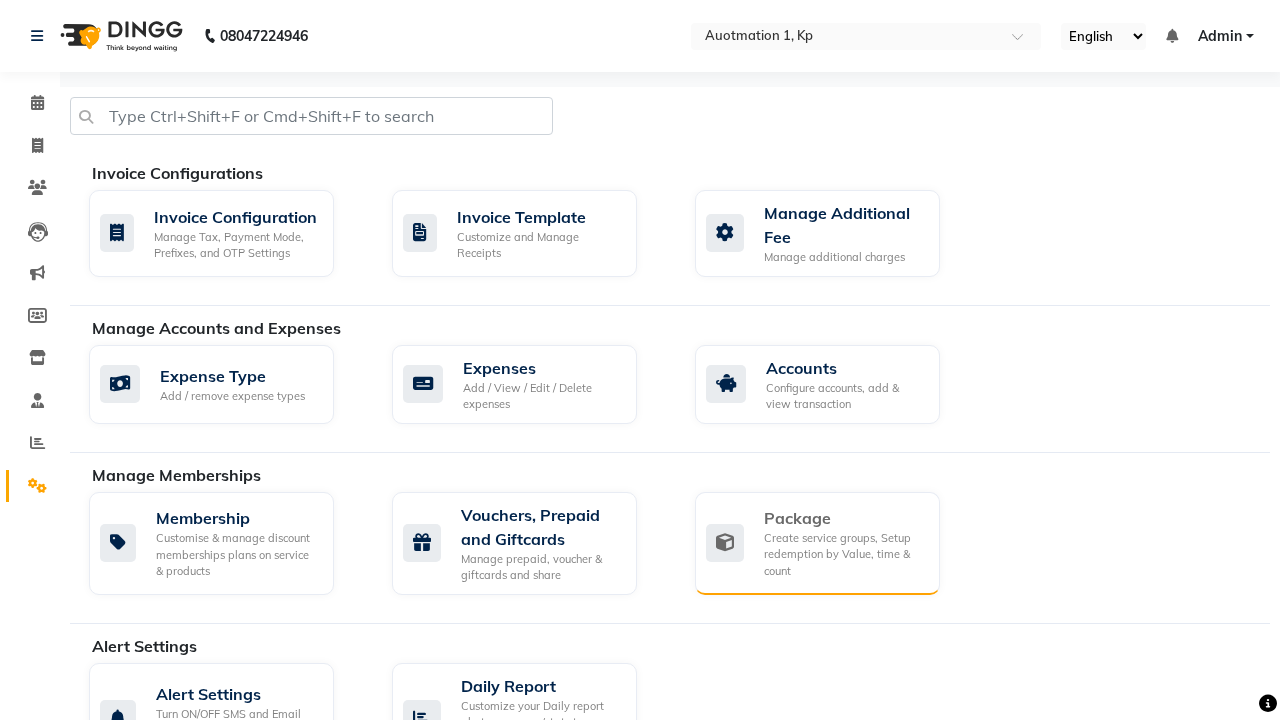 click on "Package" 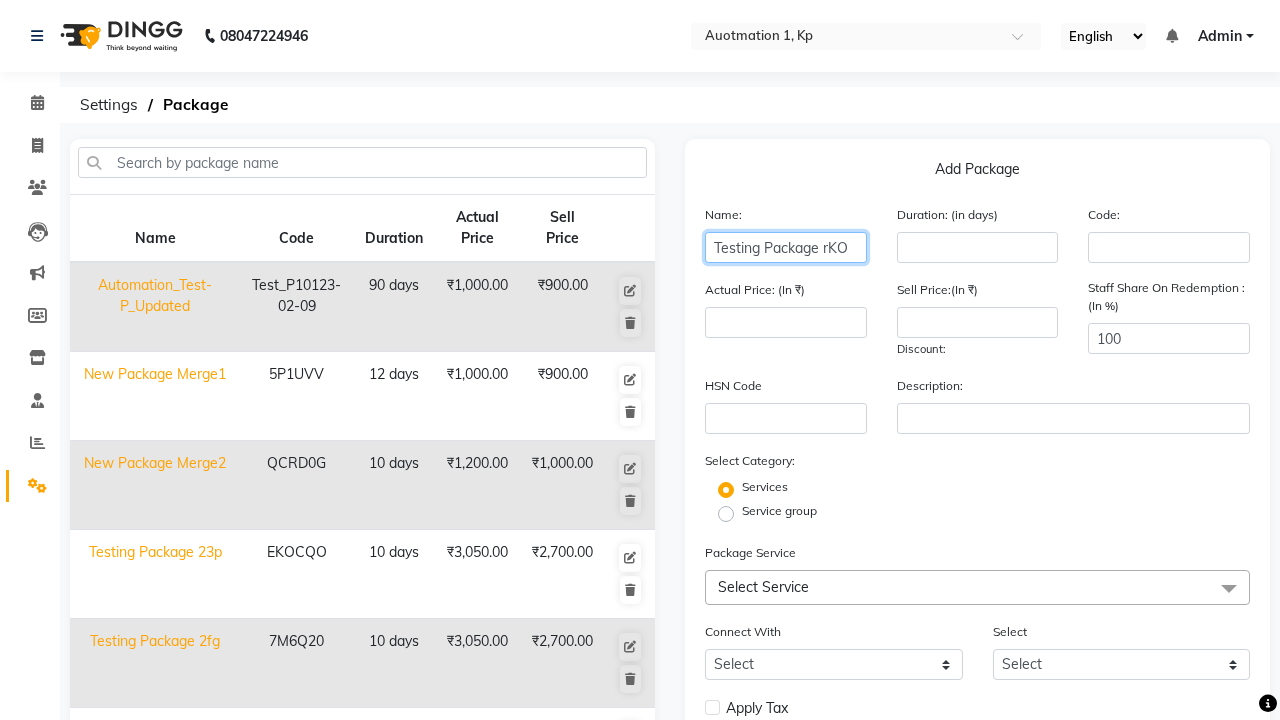 type on "Testing Package rKO" 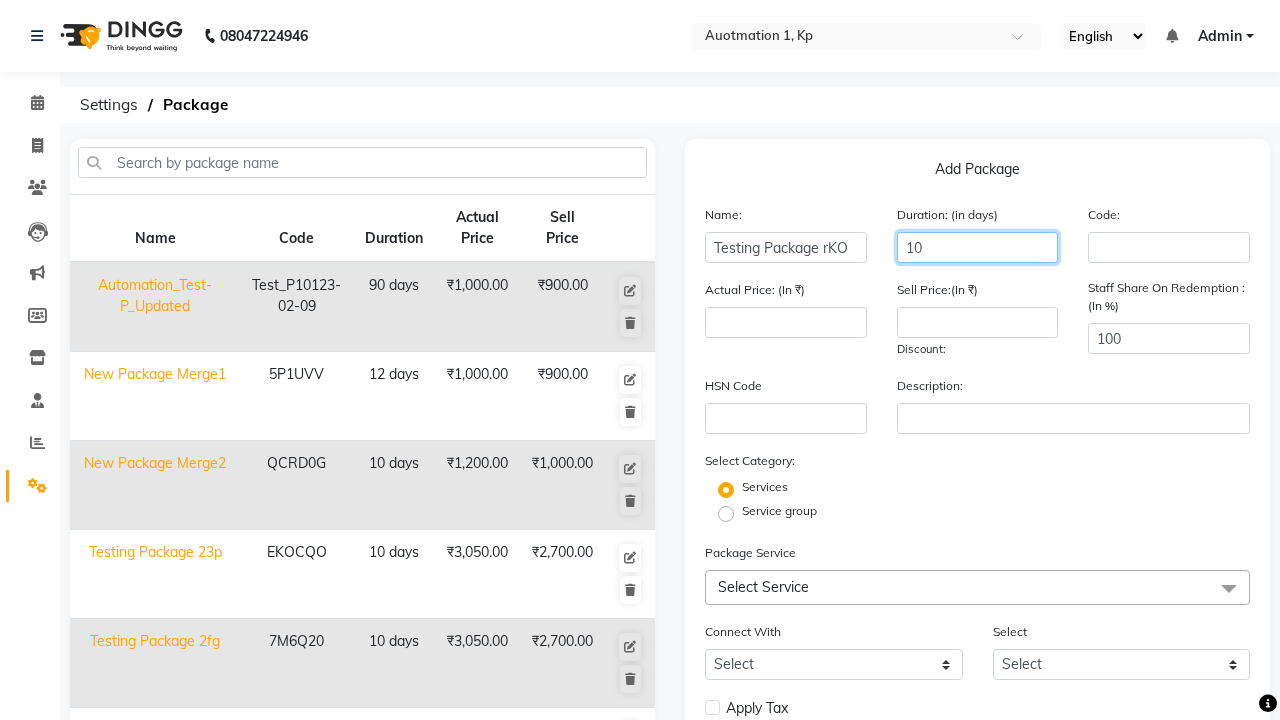 type on "10" 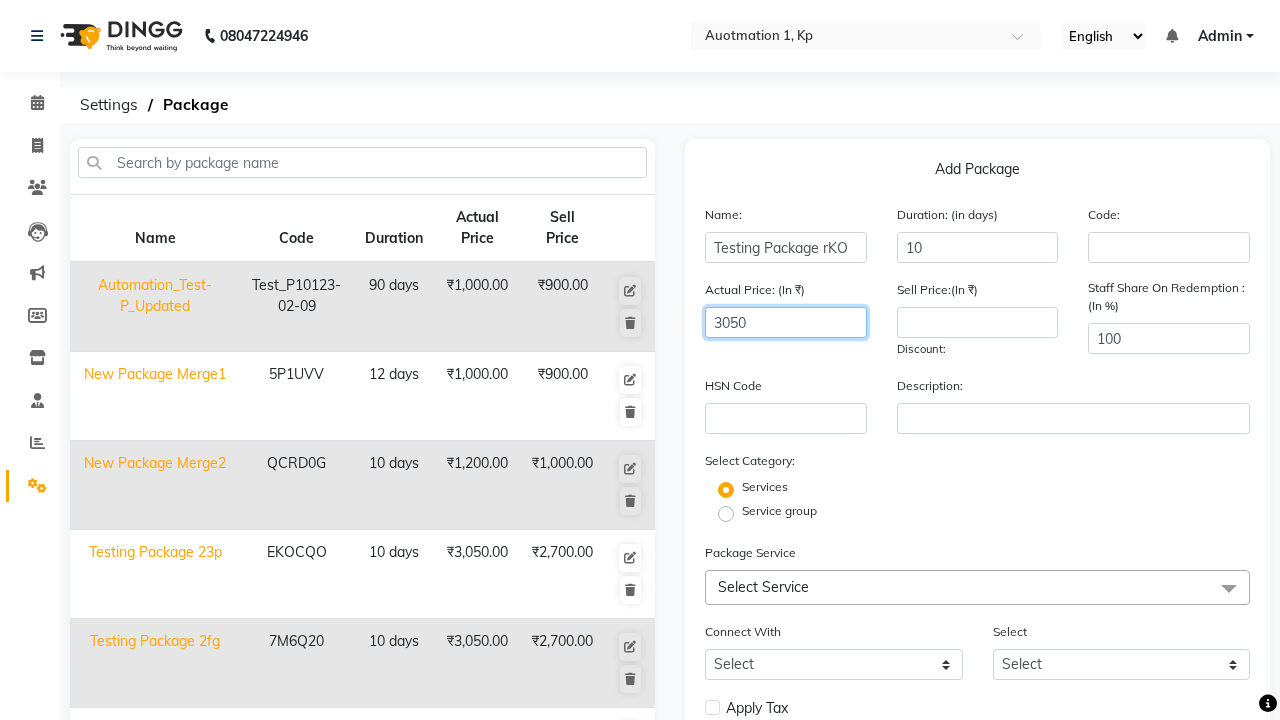 type on "3050" 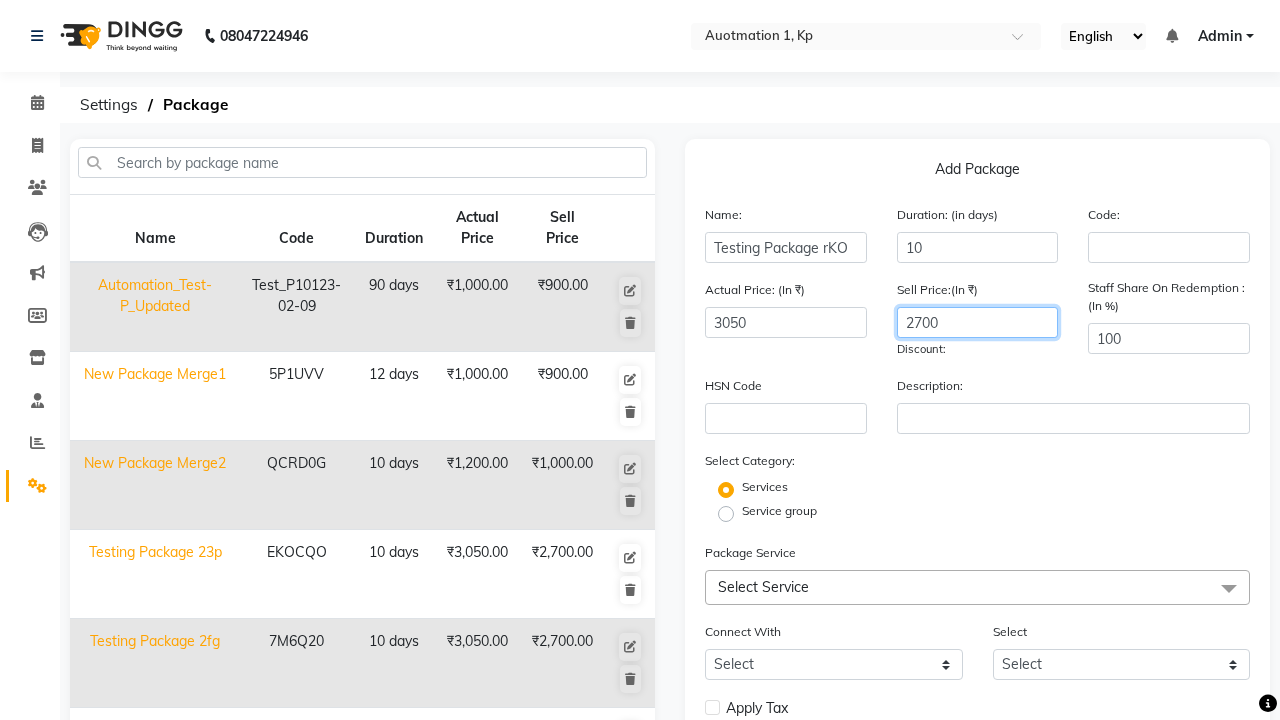 type on "2700" 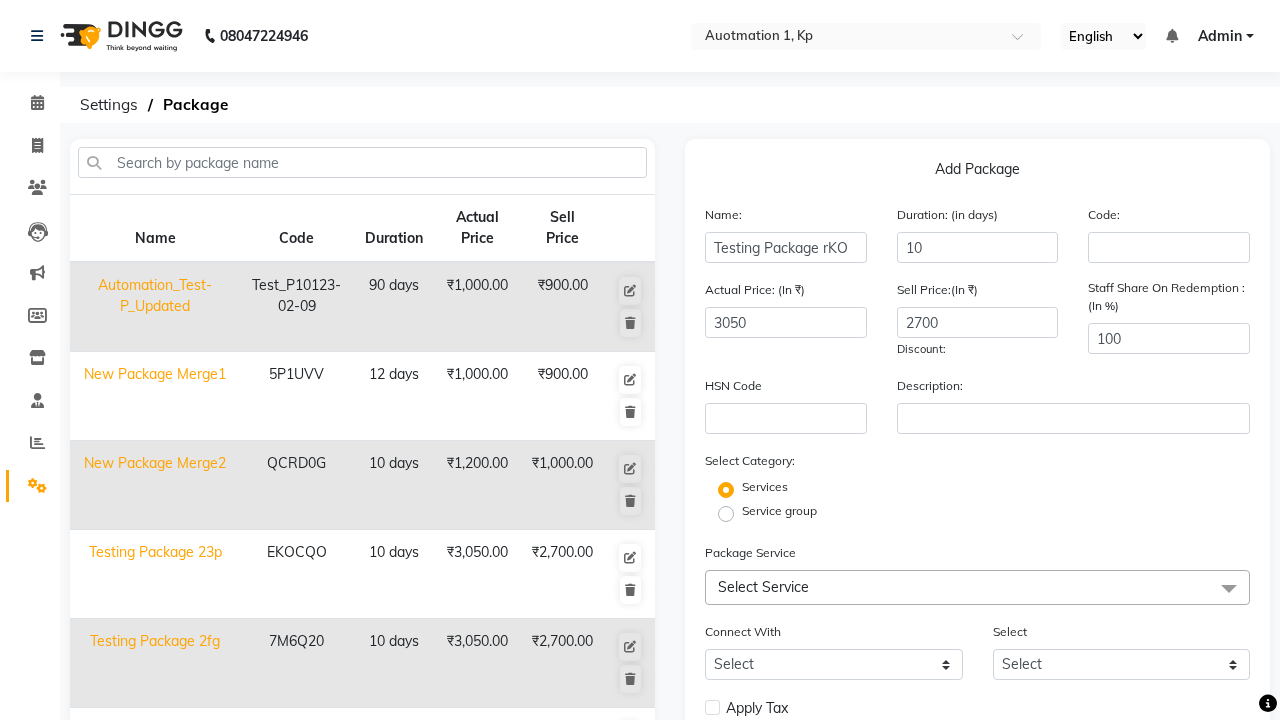 click on "Service group" 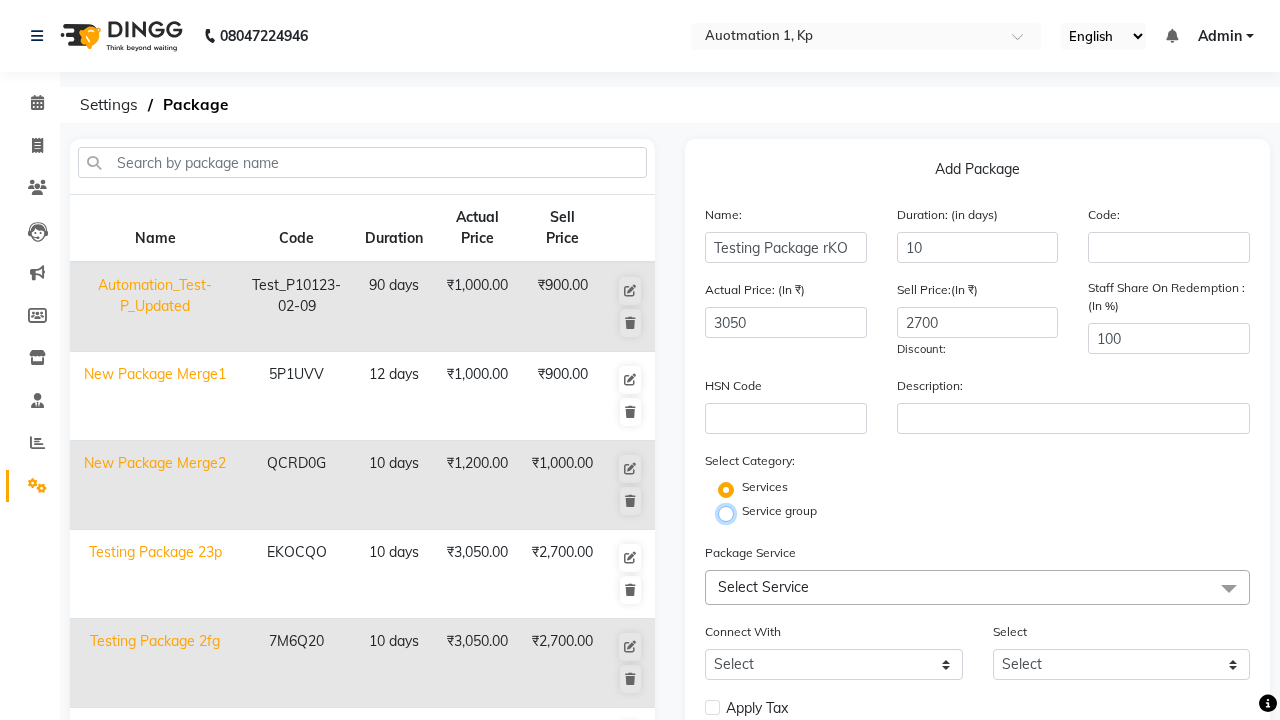 click on "Service group" at bounding box center (732, 512) 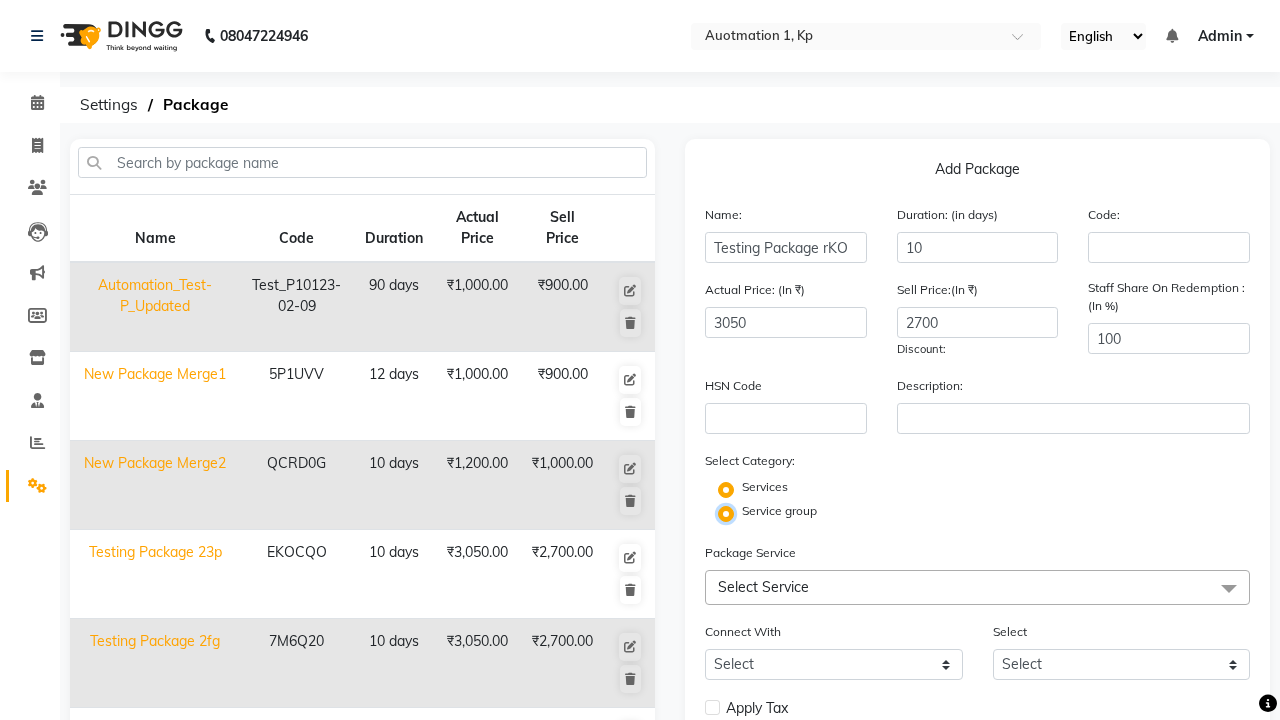 radio on "false" 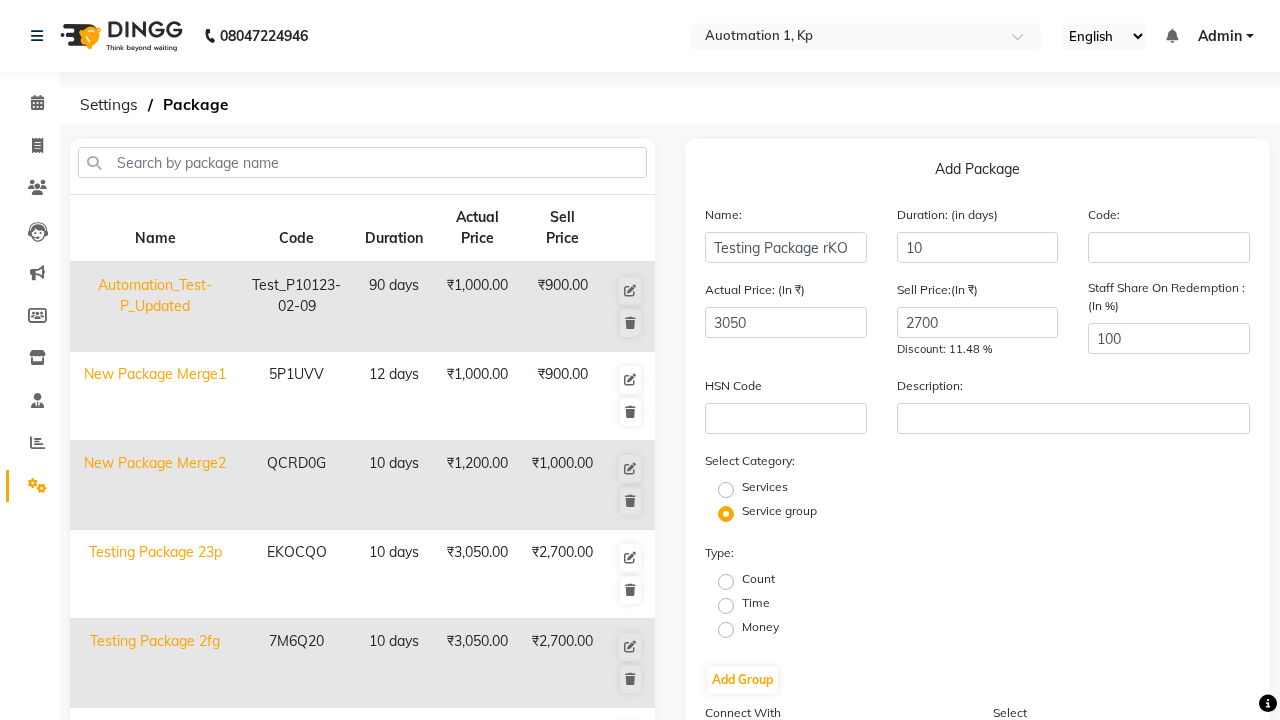 click on "Count" 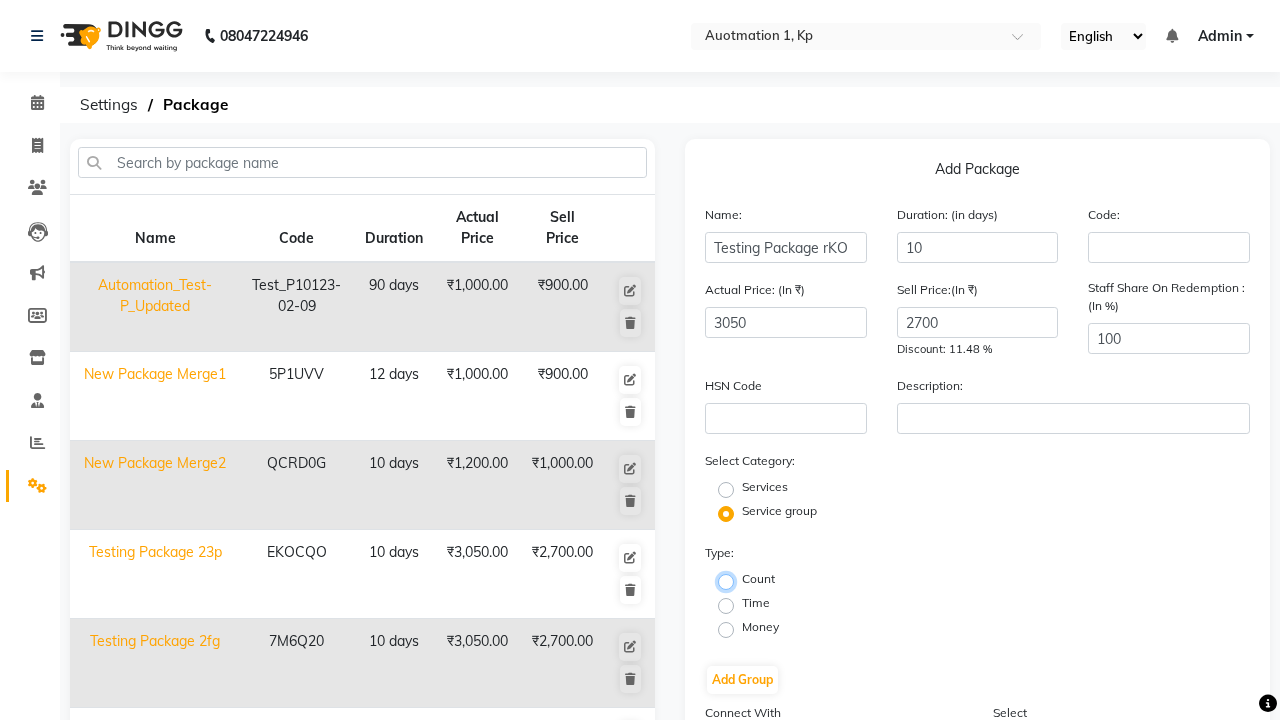 click on "Count" at bounding box center (732, 580) 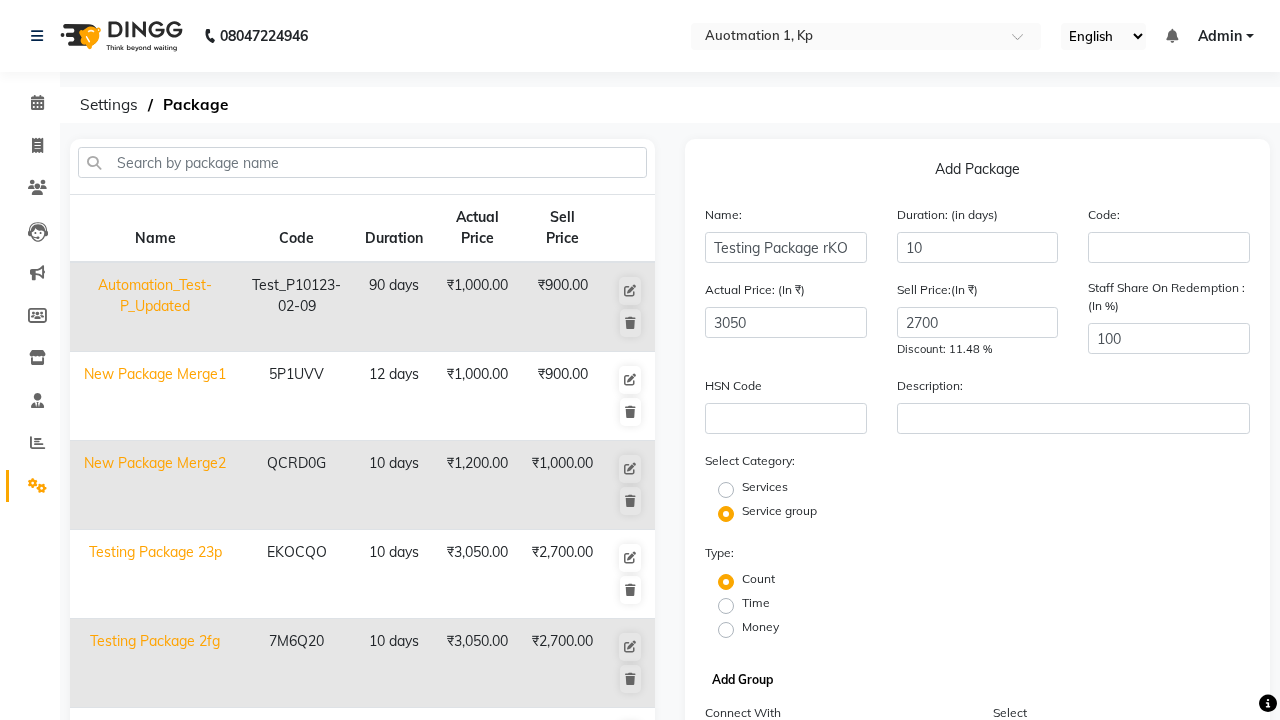 click on "Add Group" 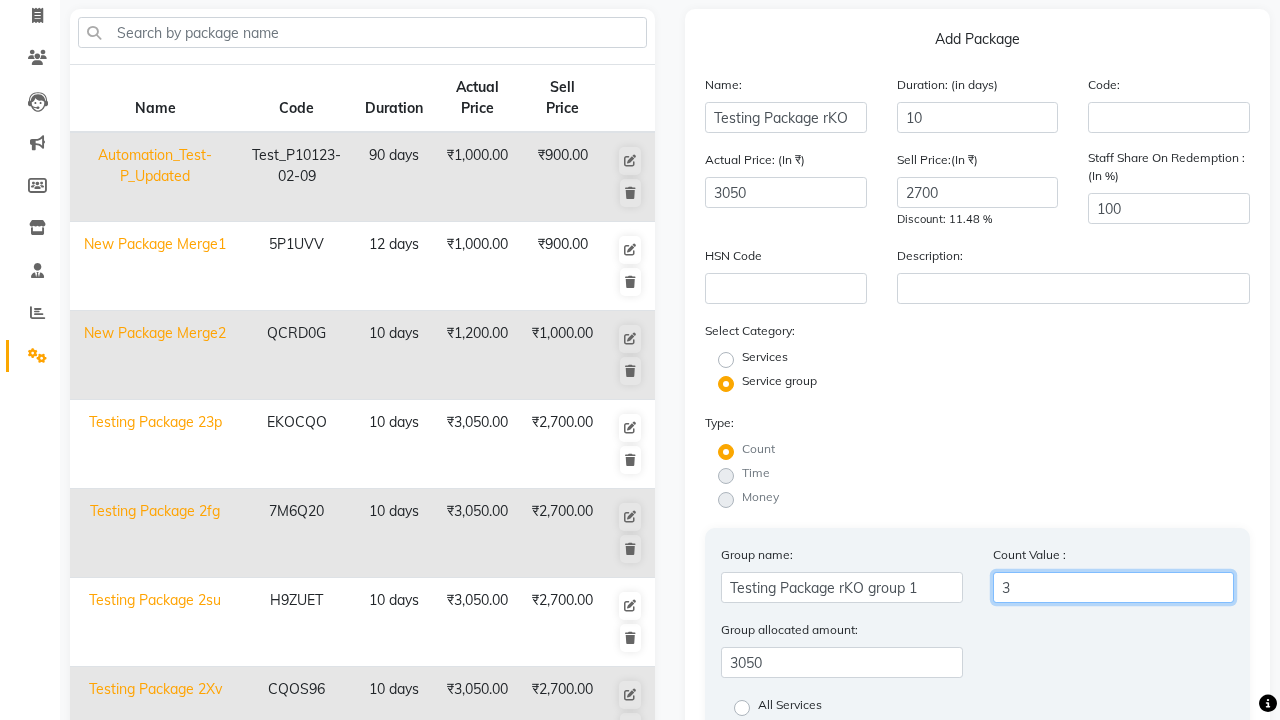 type on "3" 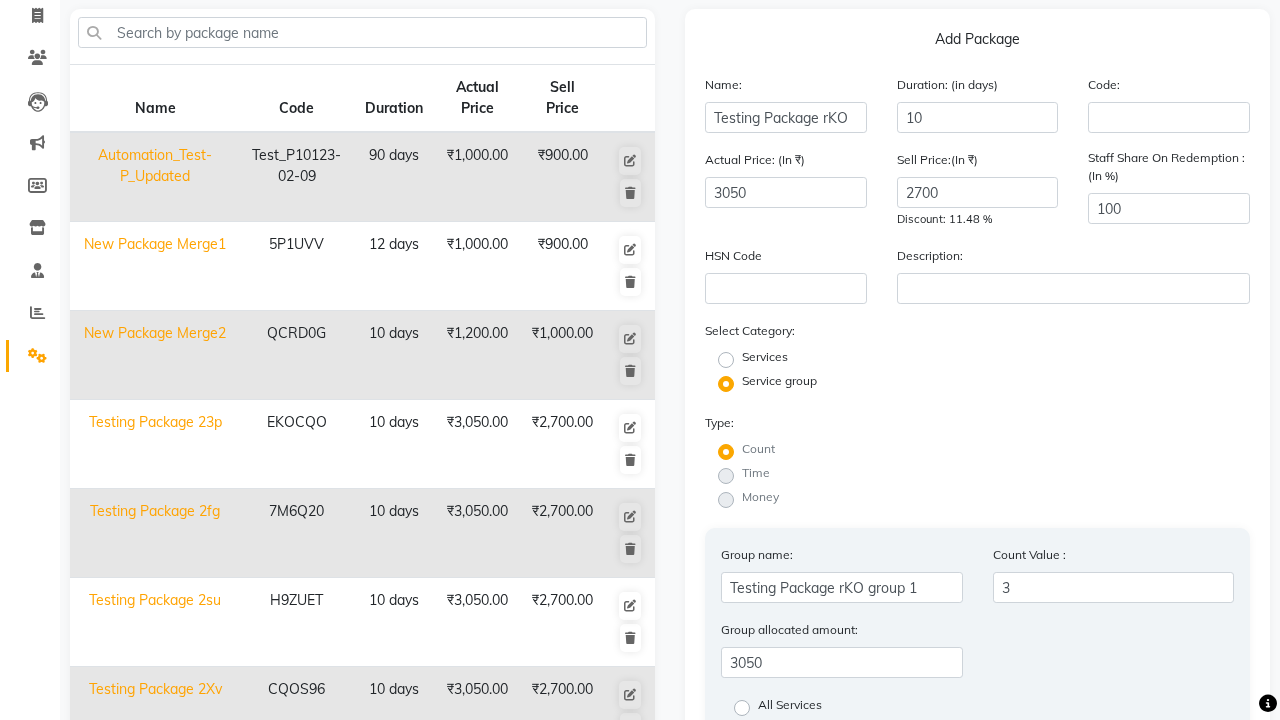 click on "All Services" 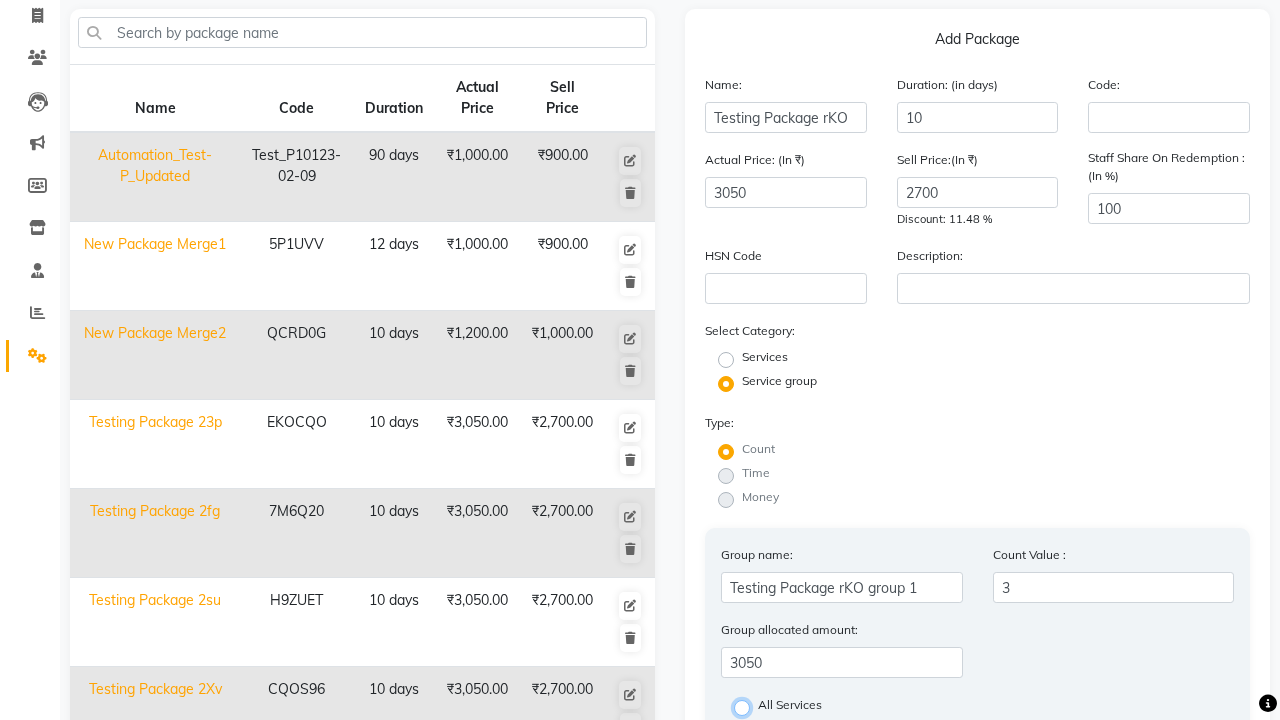 click on "All Services" at bounding box center [748, 706] 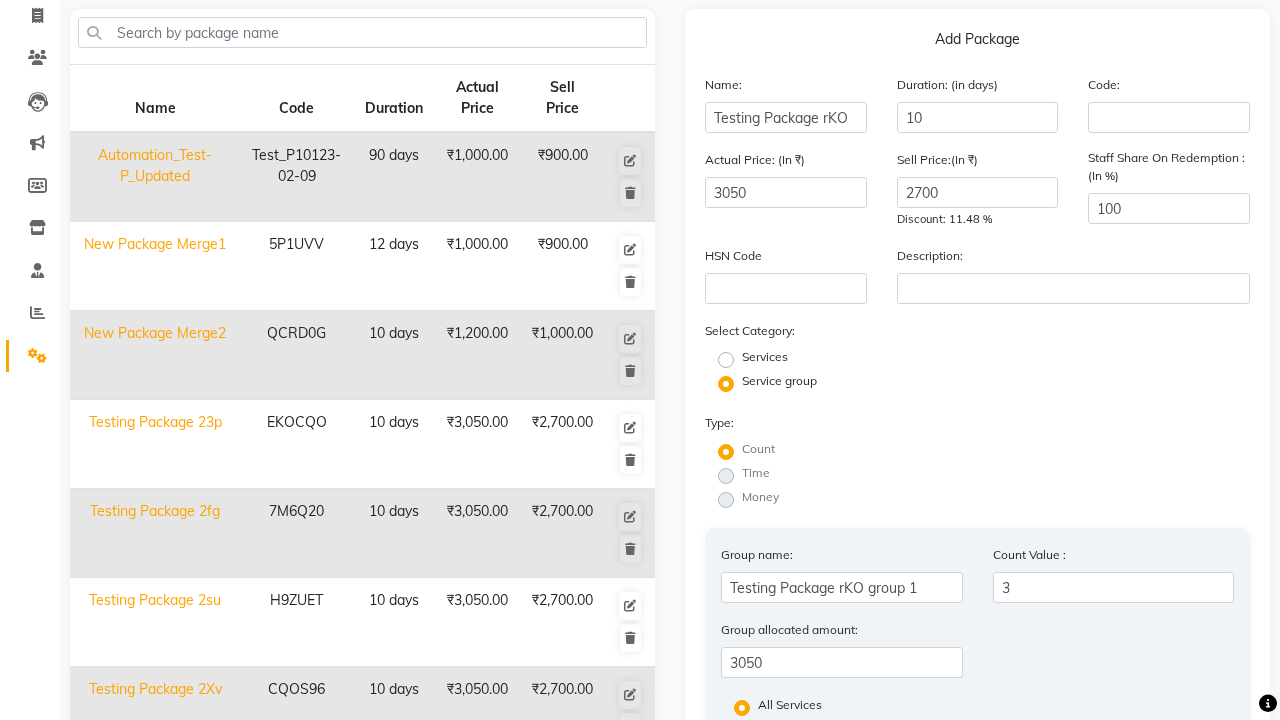 click on "Save Group" 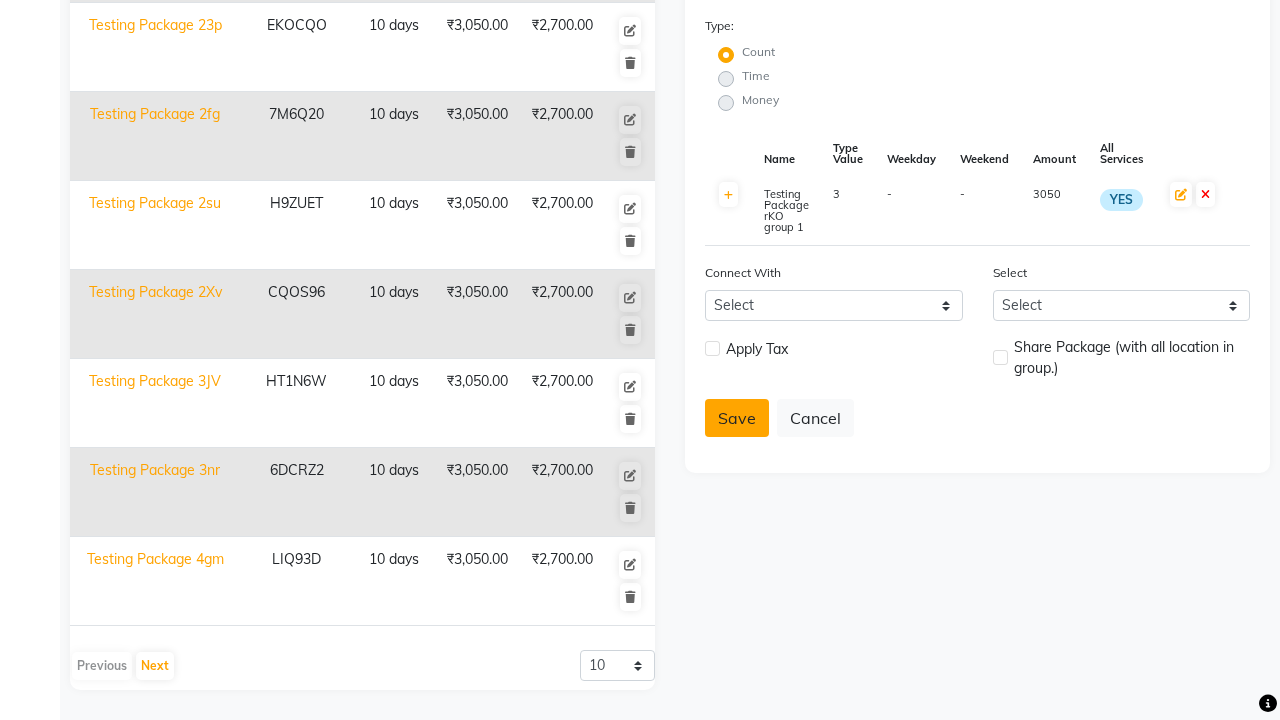 click on "Save" 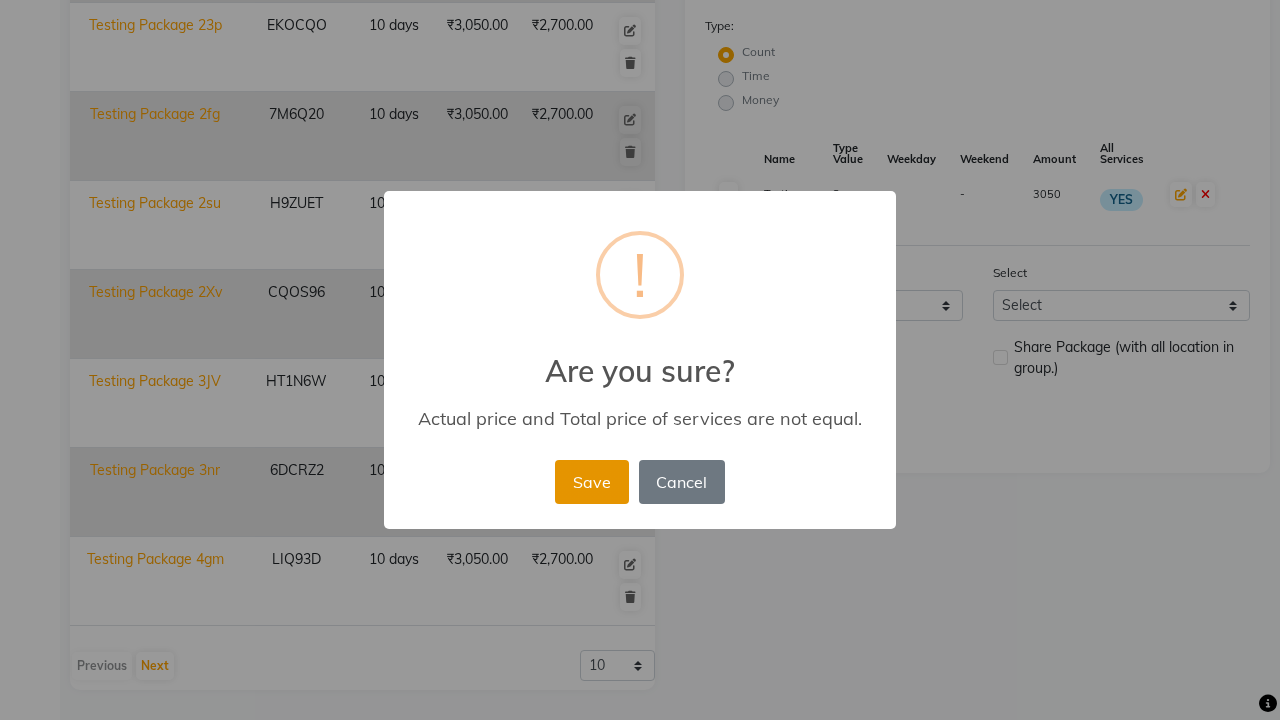 click on "Save" at bounding box center (591, 482) 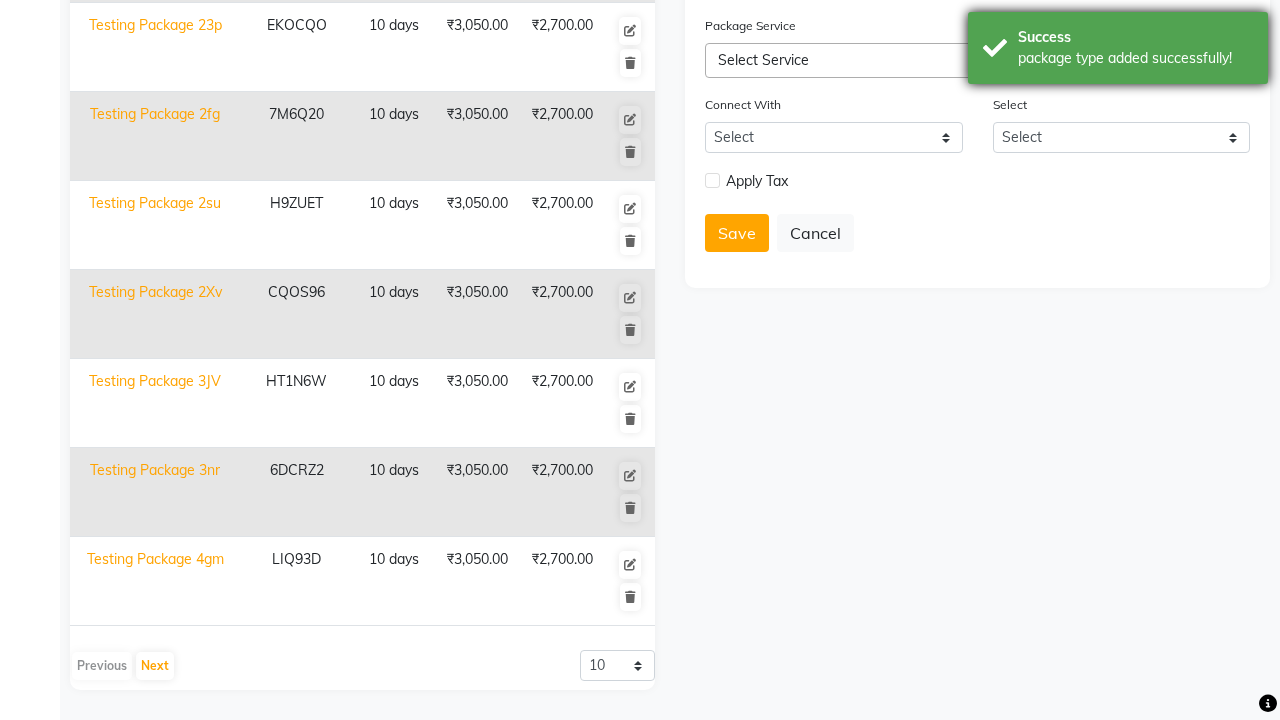 click on "package type added successfully!" at bounding box center (1135, 58) 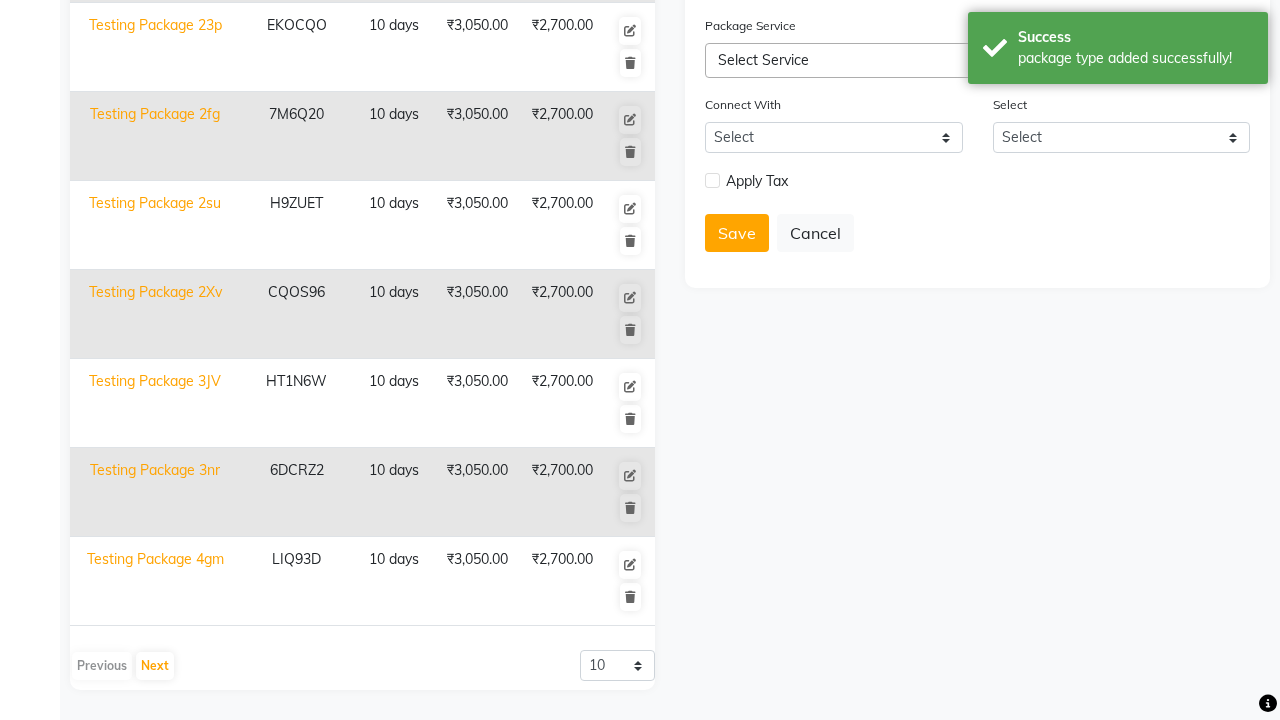 click at bounding box center [37, -491] 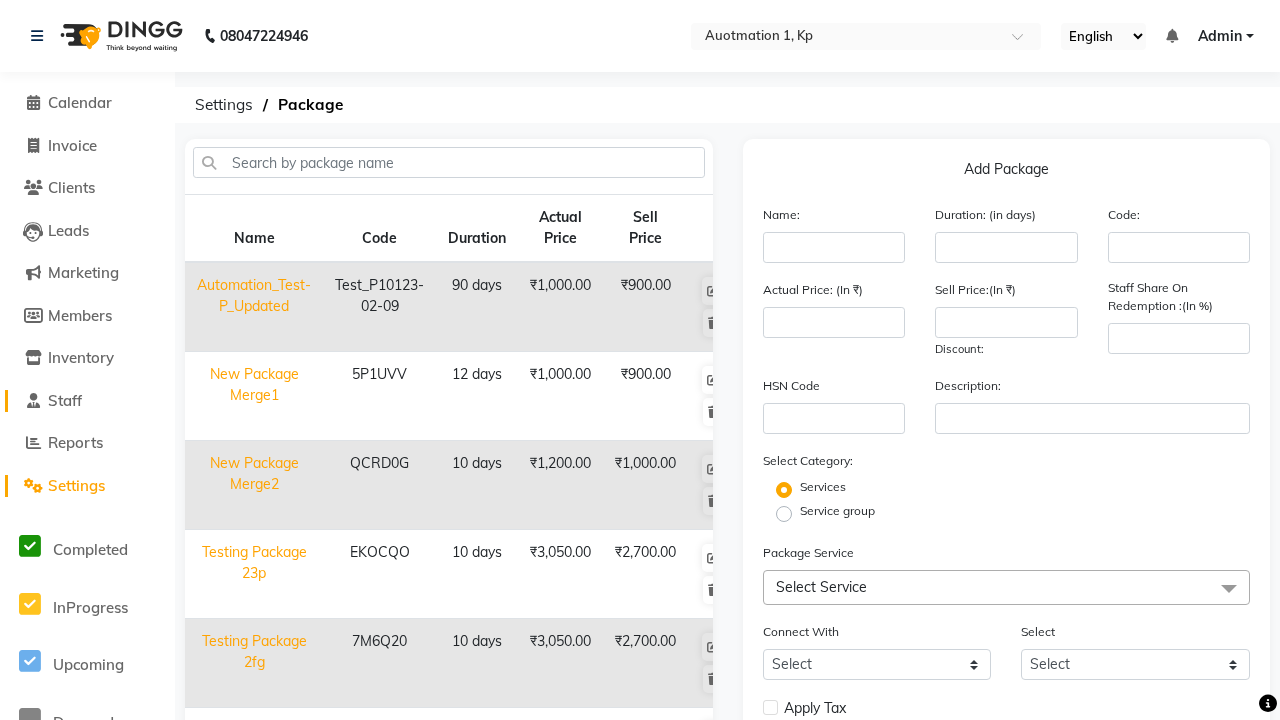click on "Staff" 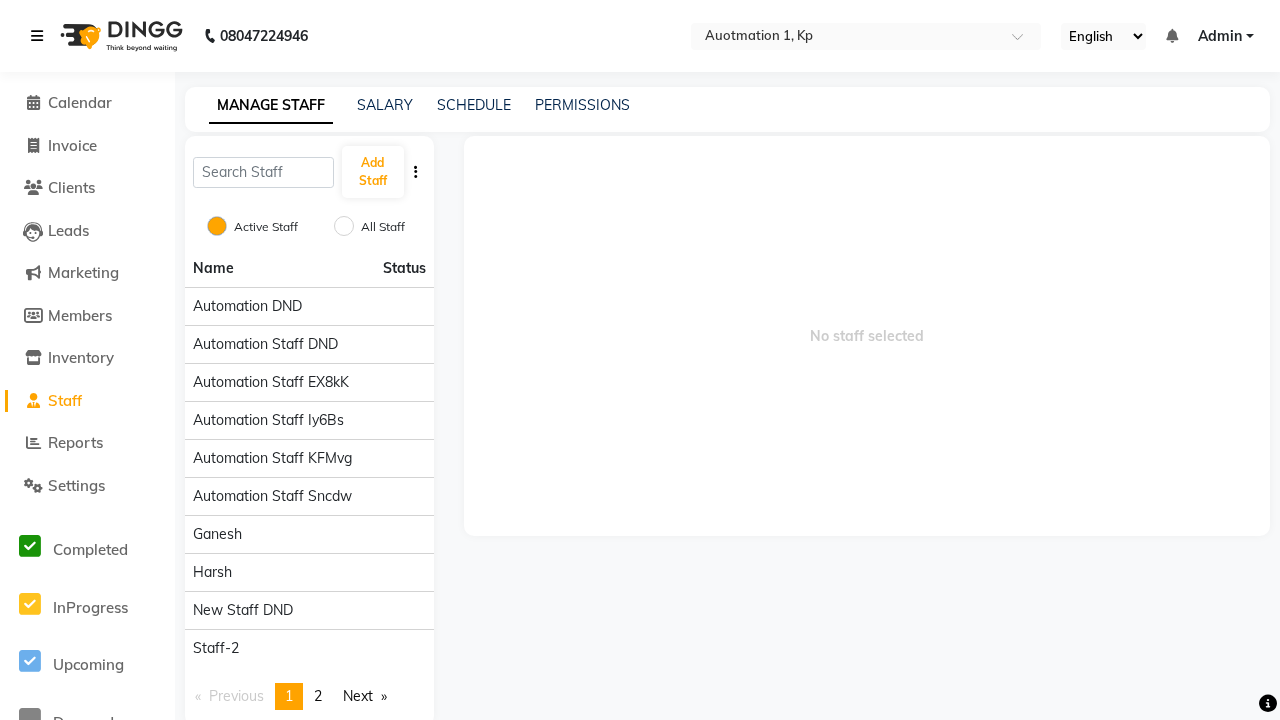 click at bounding box center [37, 36] 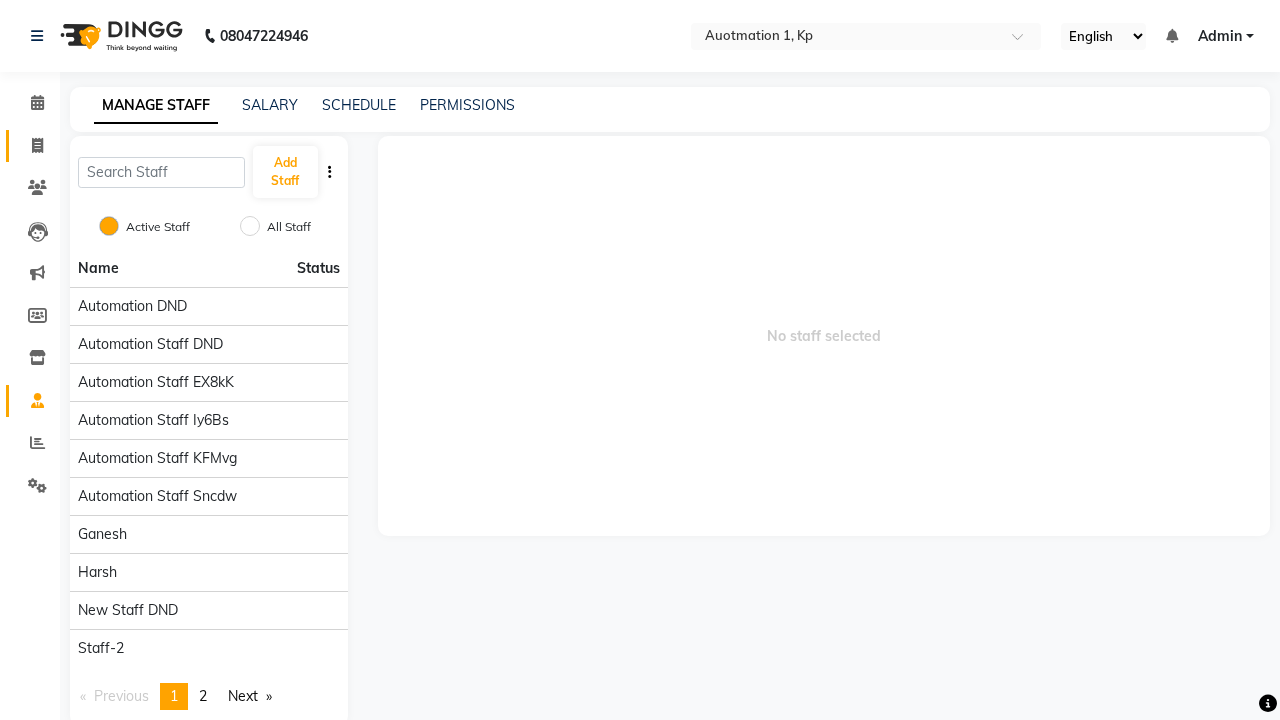 click 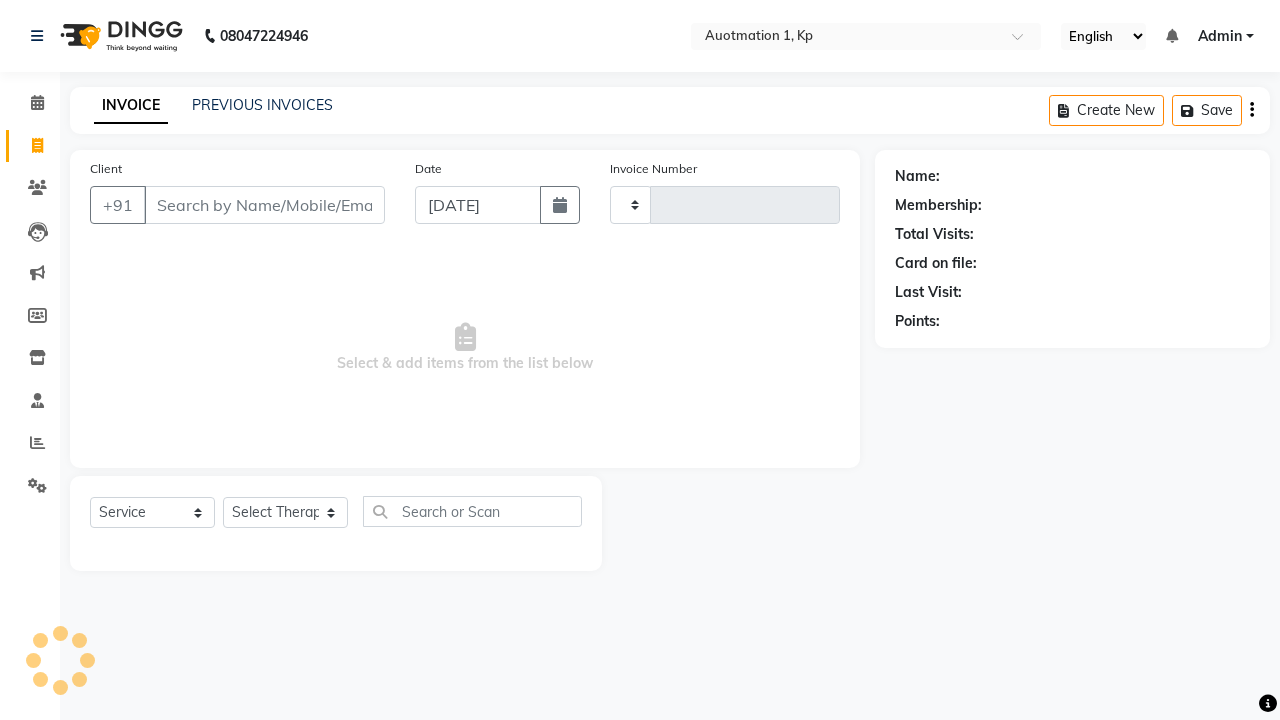 type on "2609" 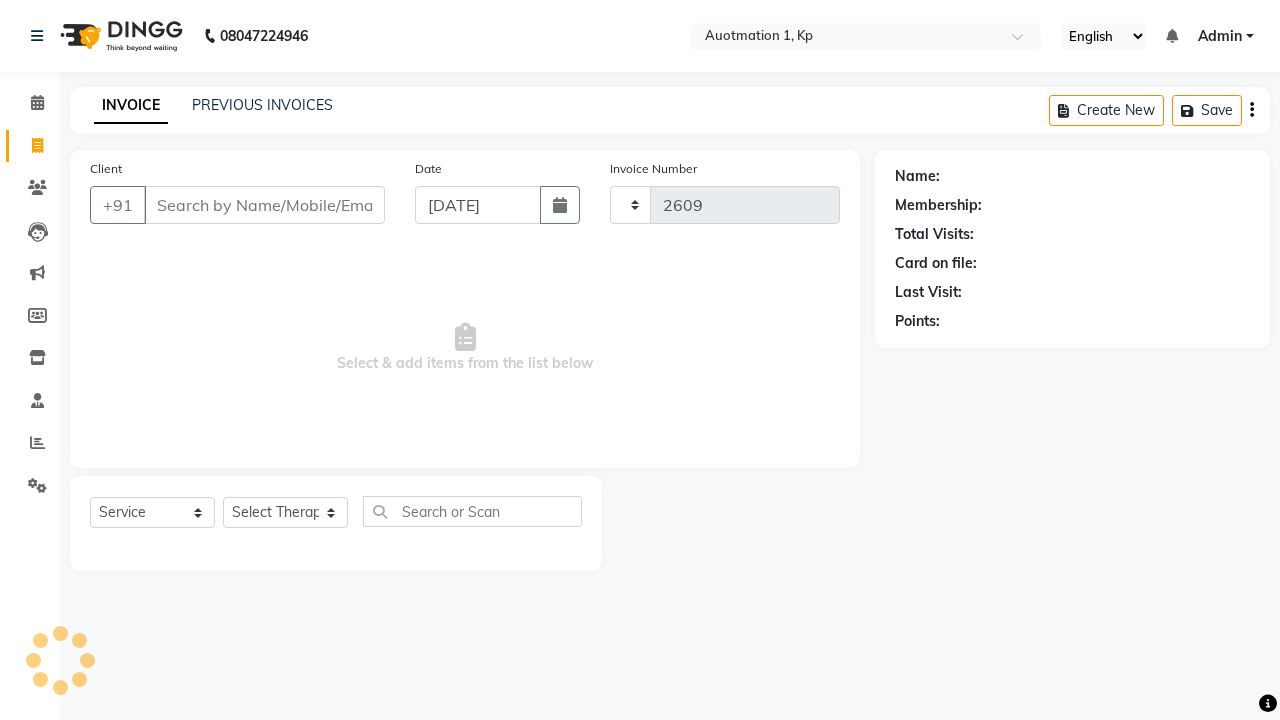 select on "150" 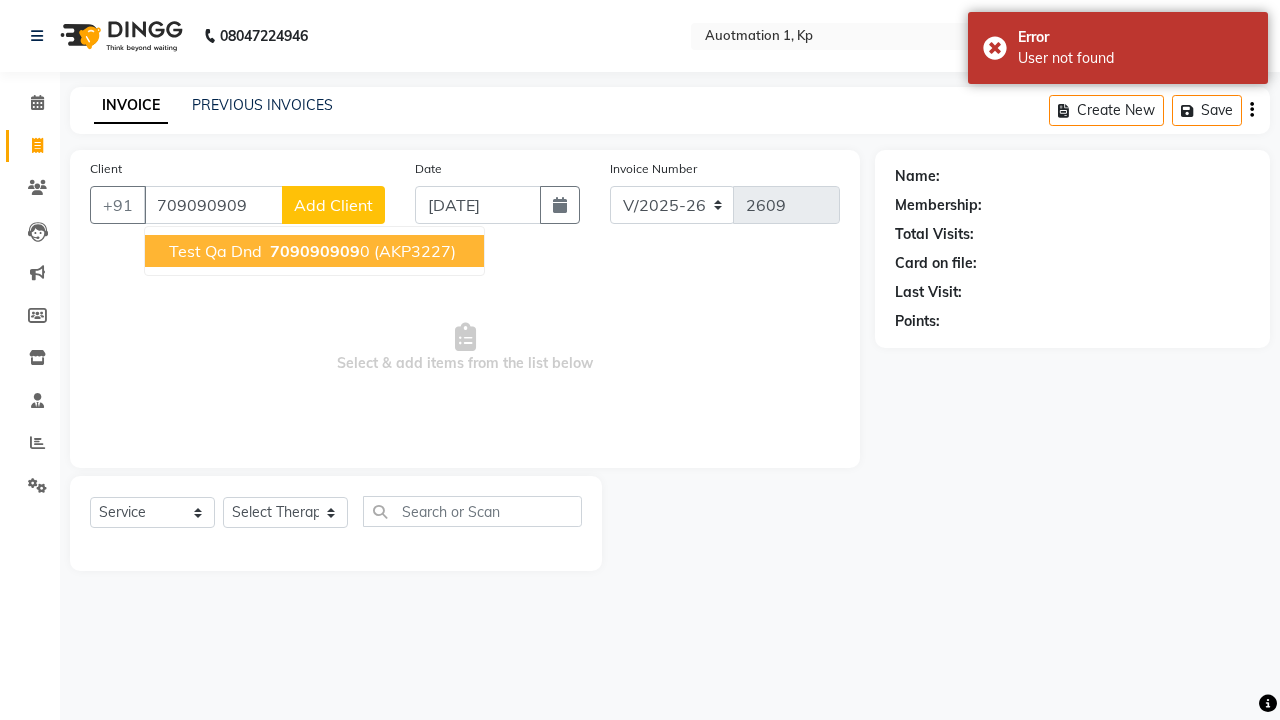 click on "709090909" at bounding box center (315, 251) 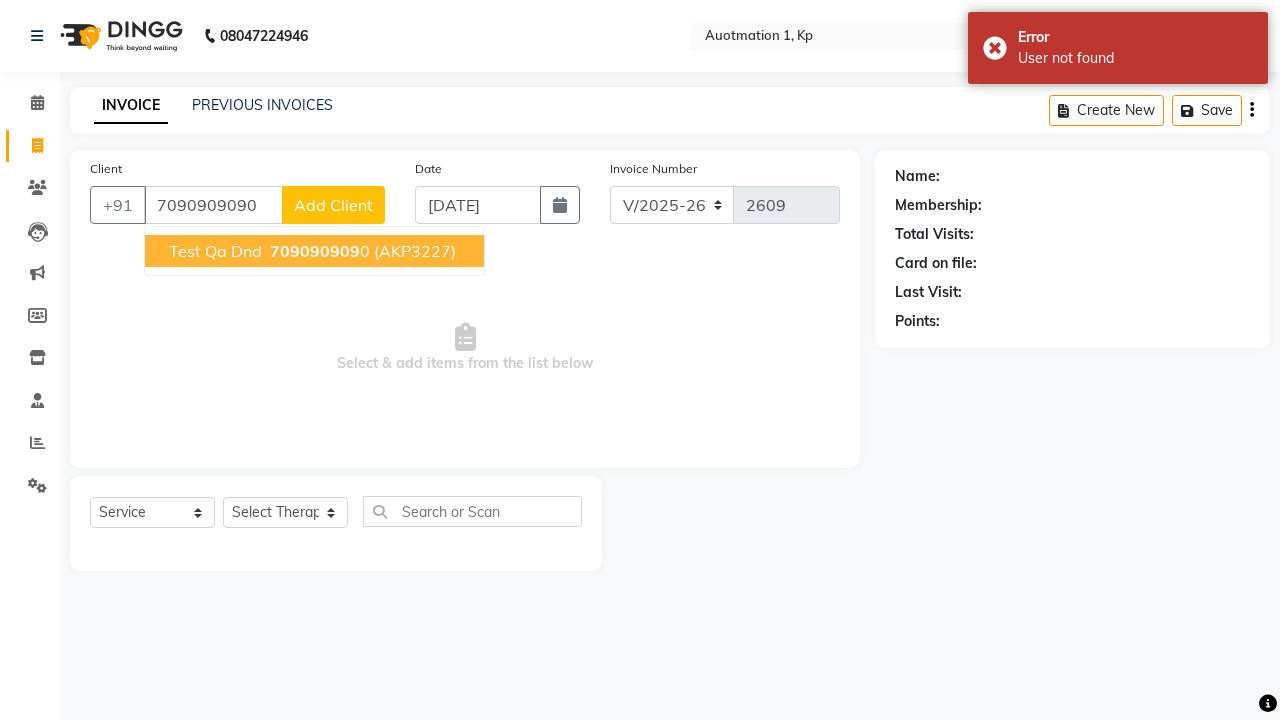 type on "7090909090" 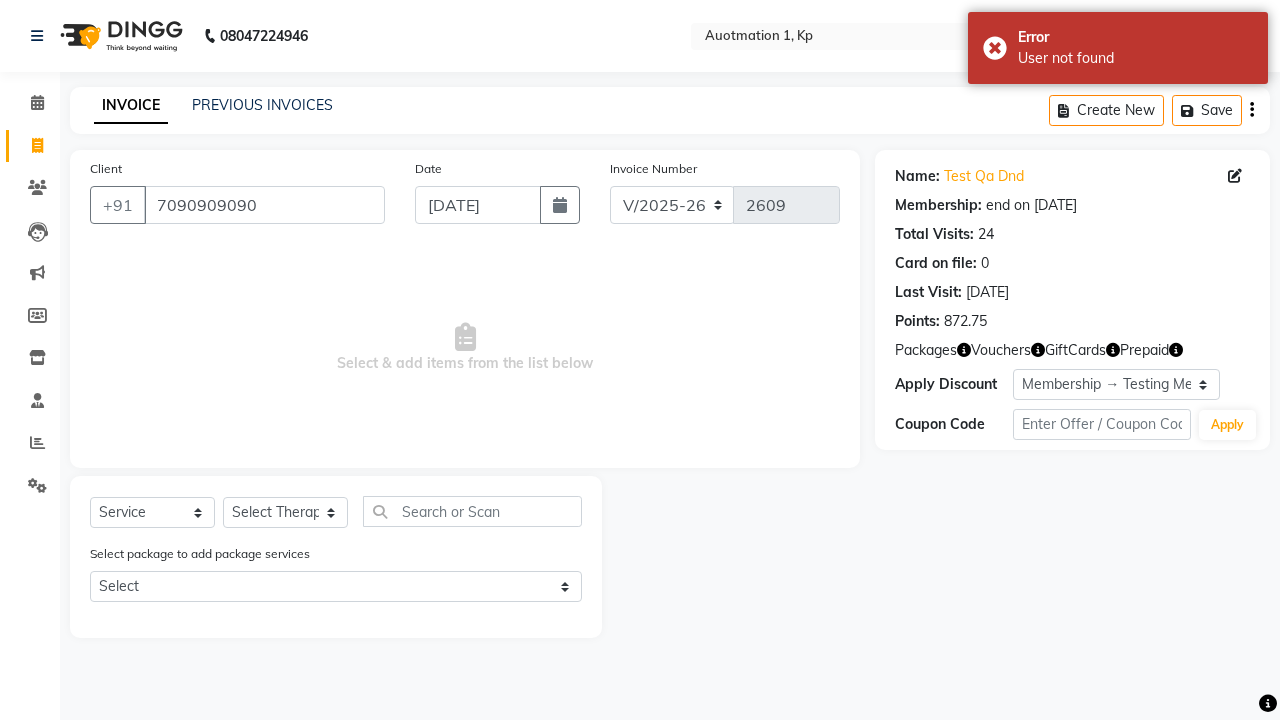 select on "0:" 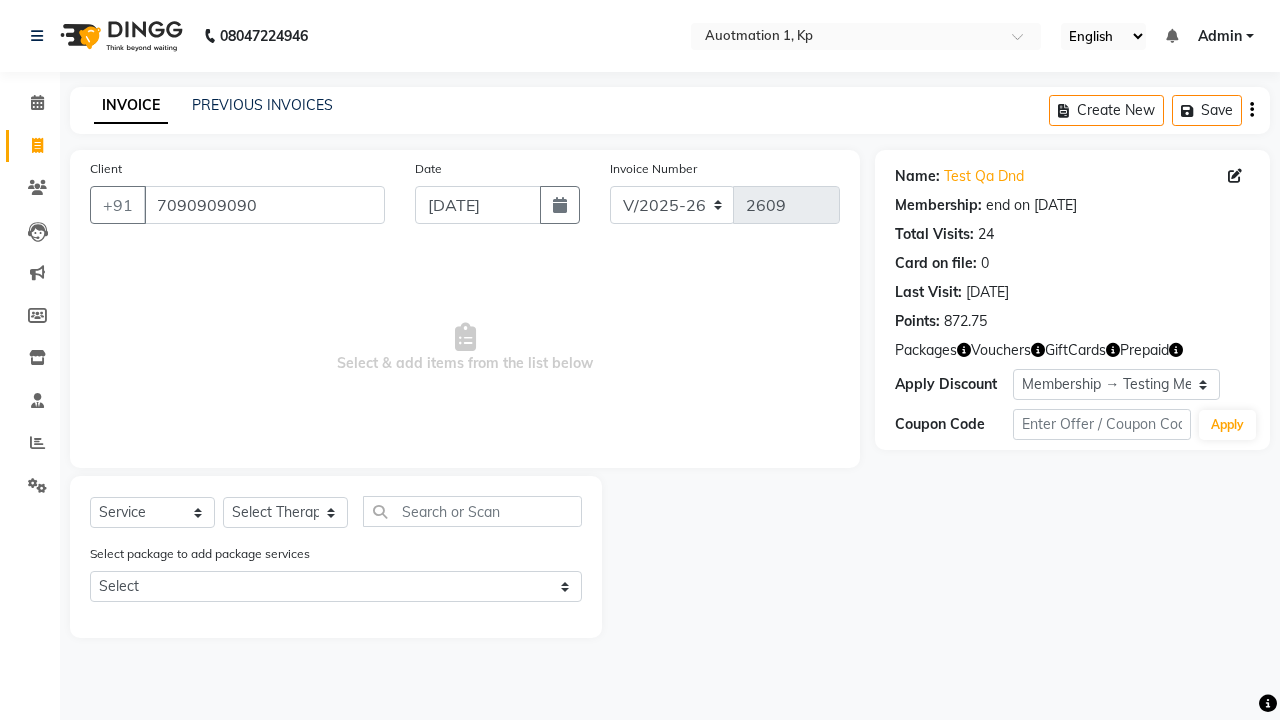 select on "package" 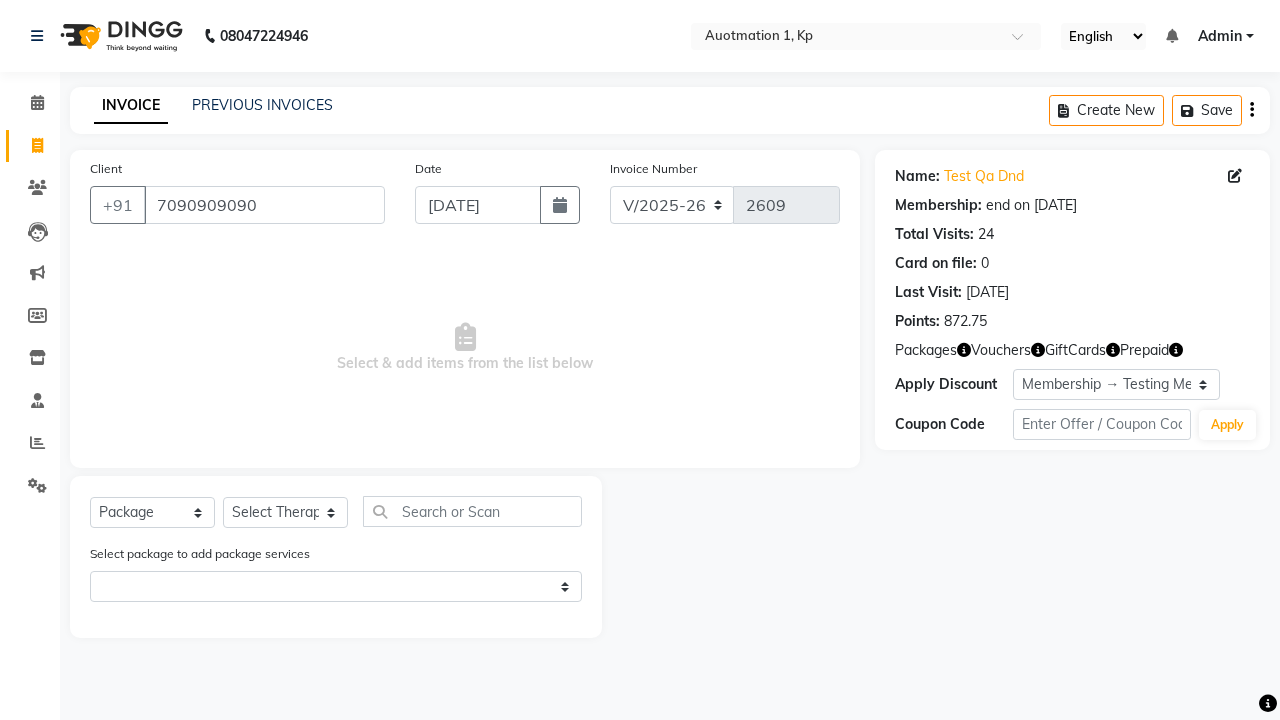 select on "5439" 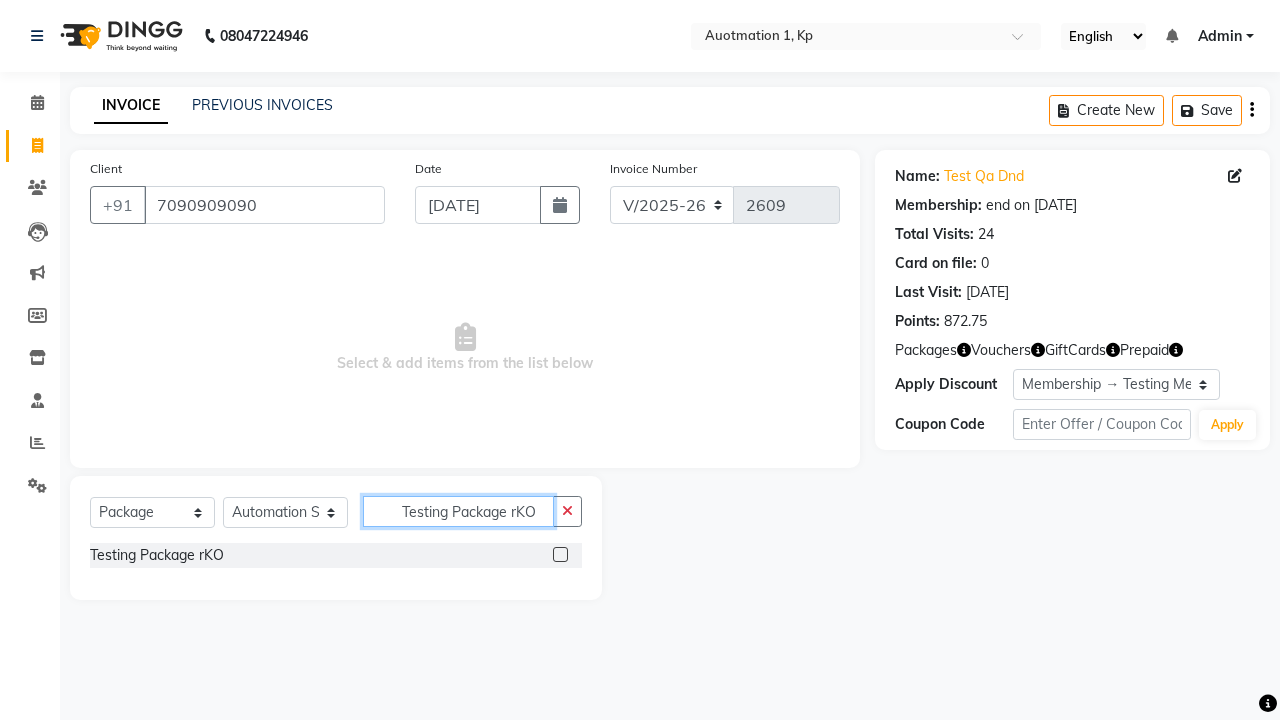 type on "Testing Package rKO" 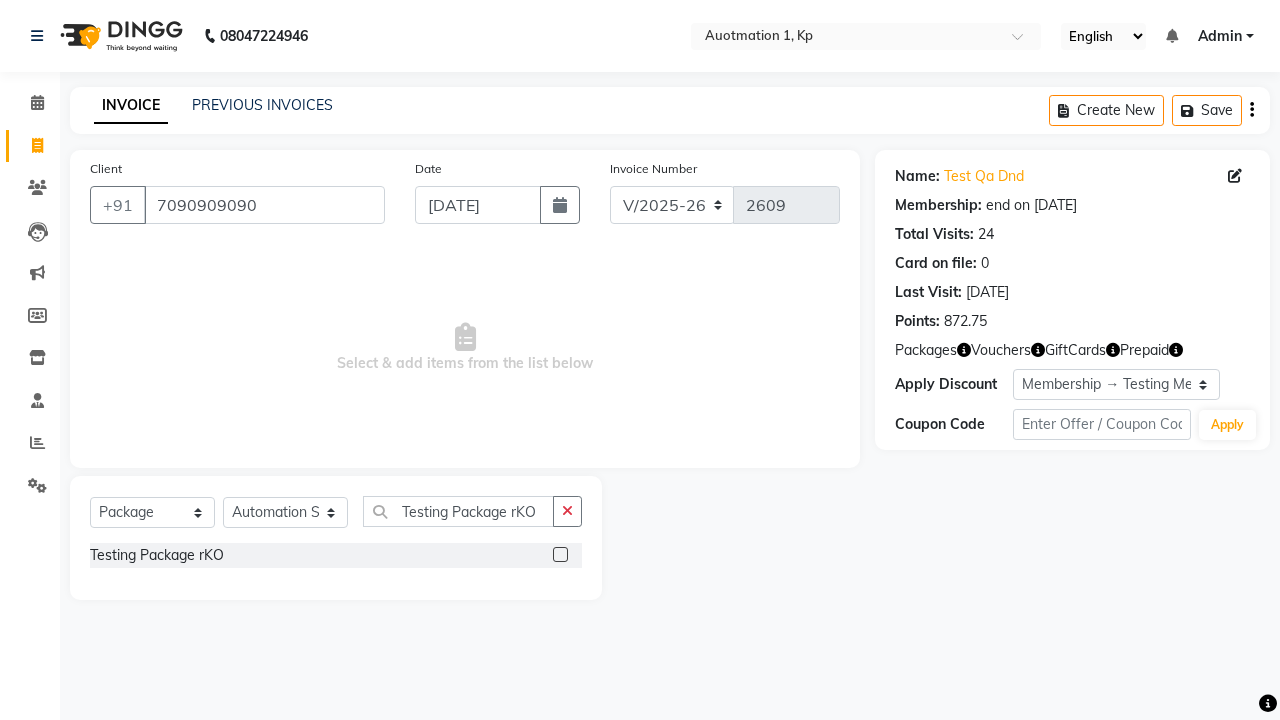 click 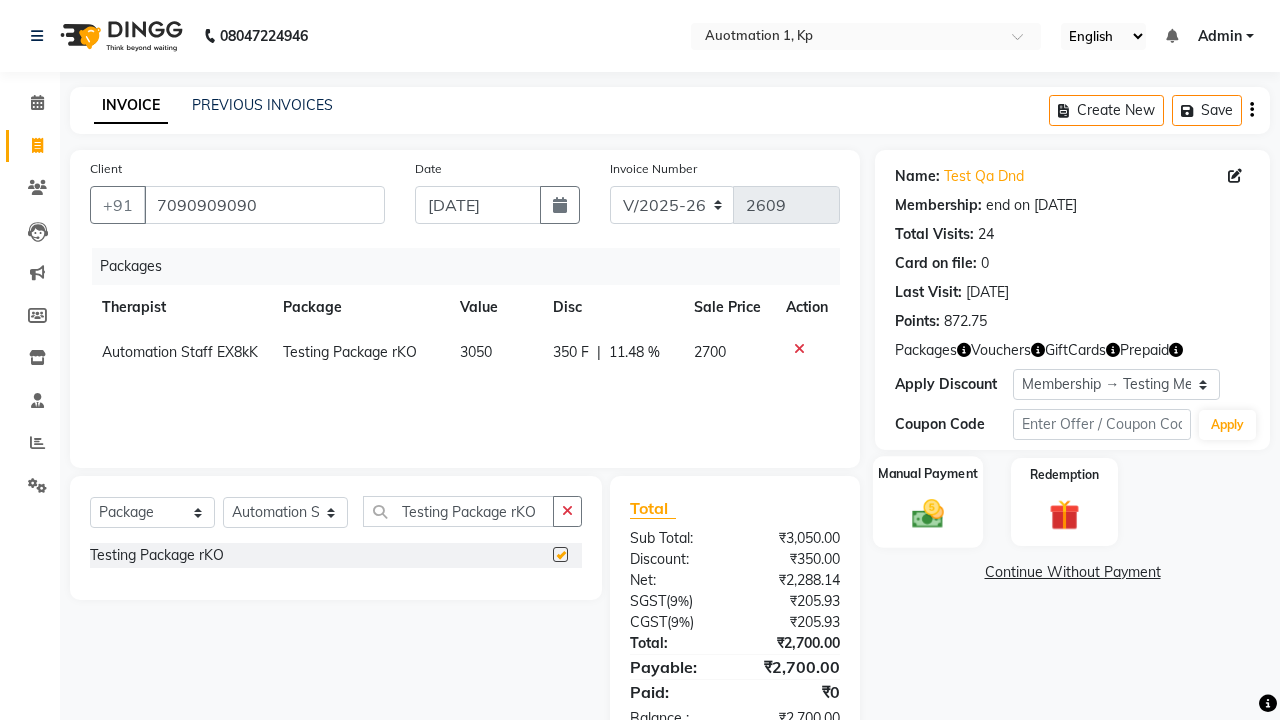 click 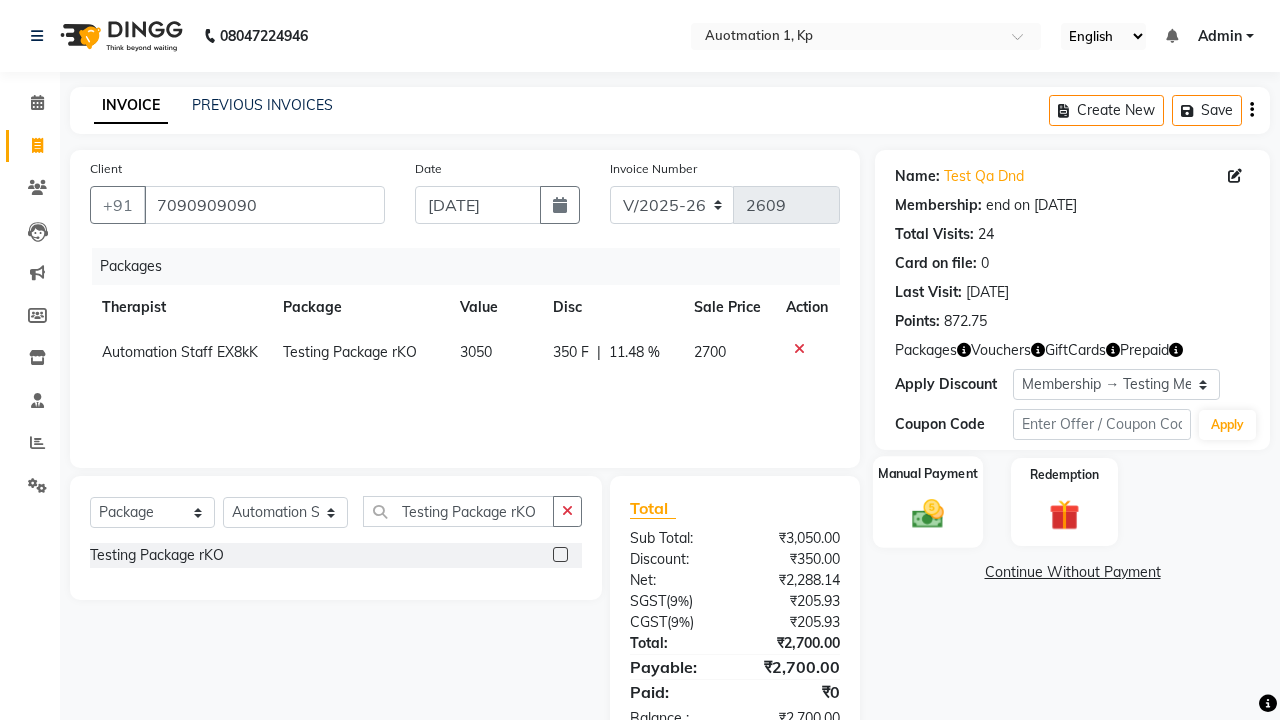 checkbox on "false" 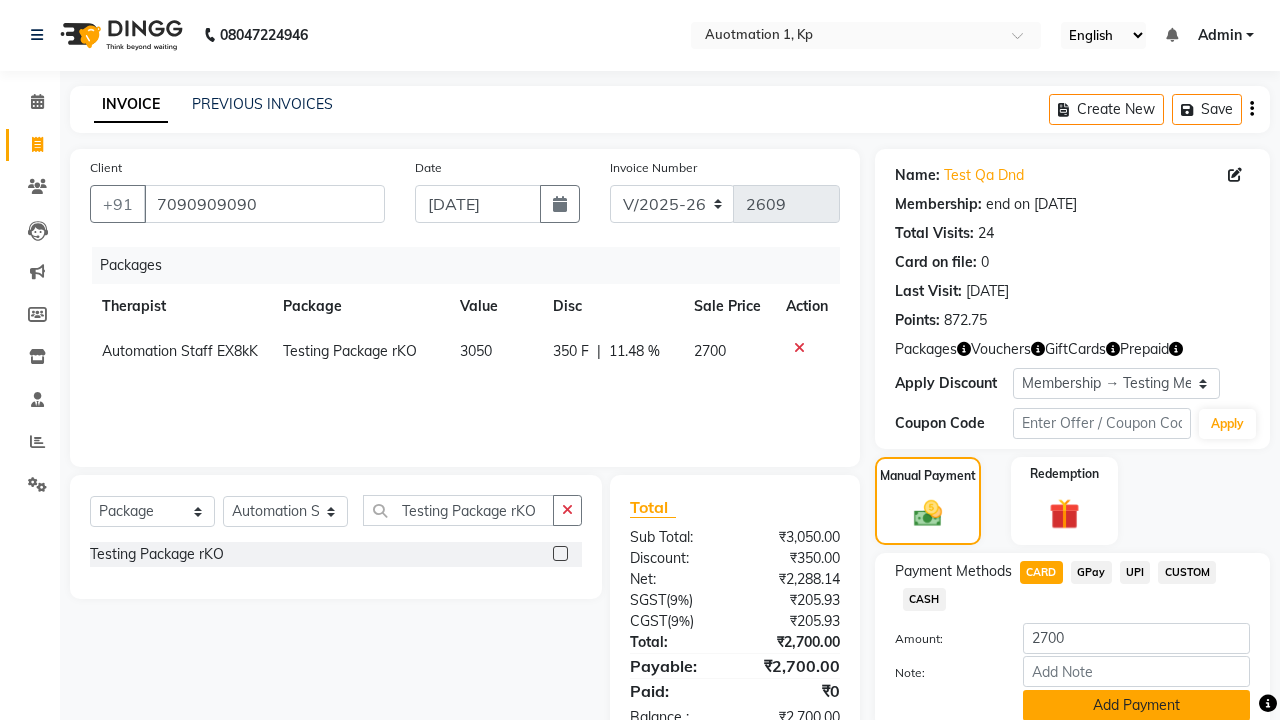click on "Add Payment" 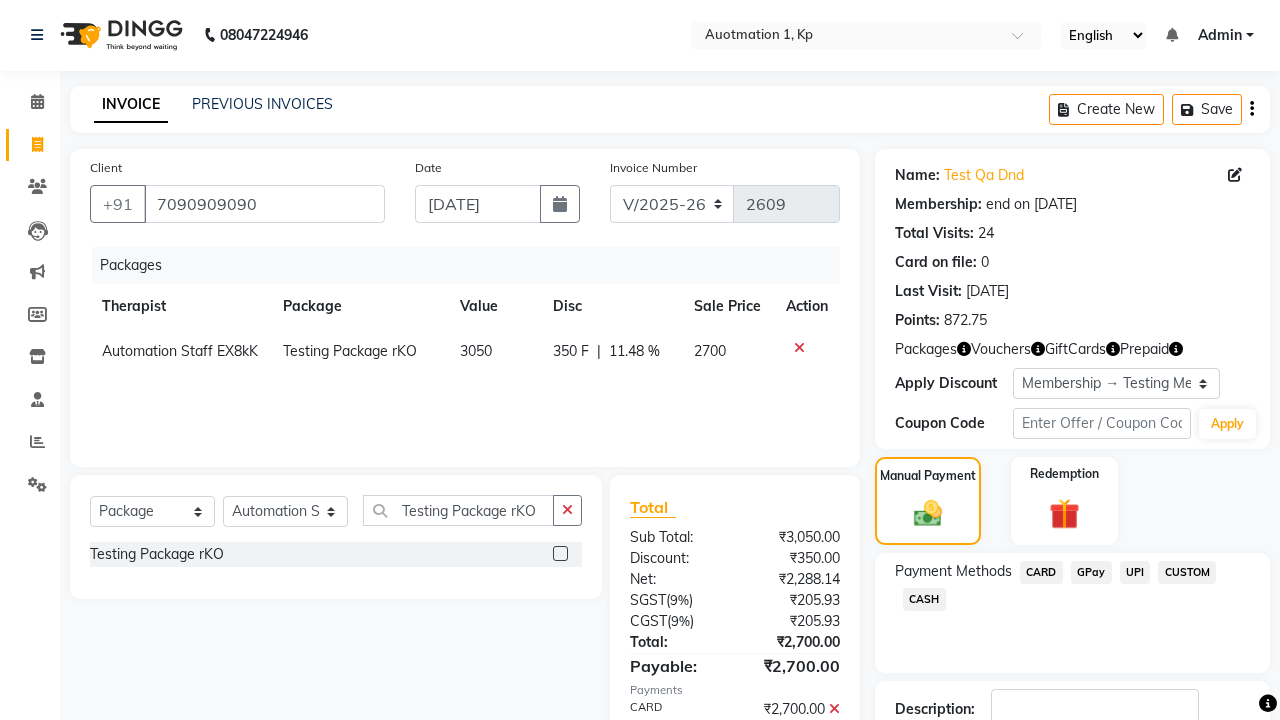 click 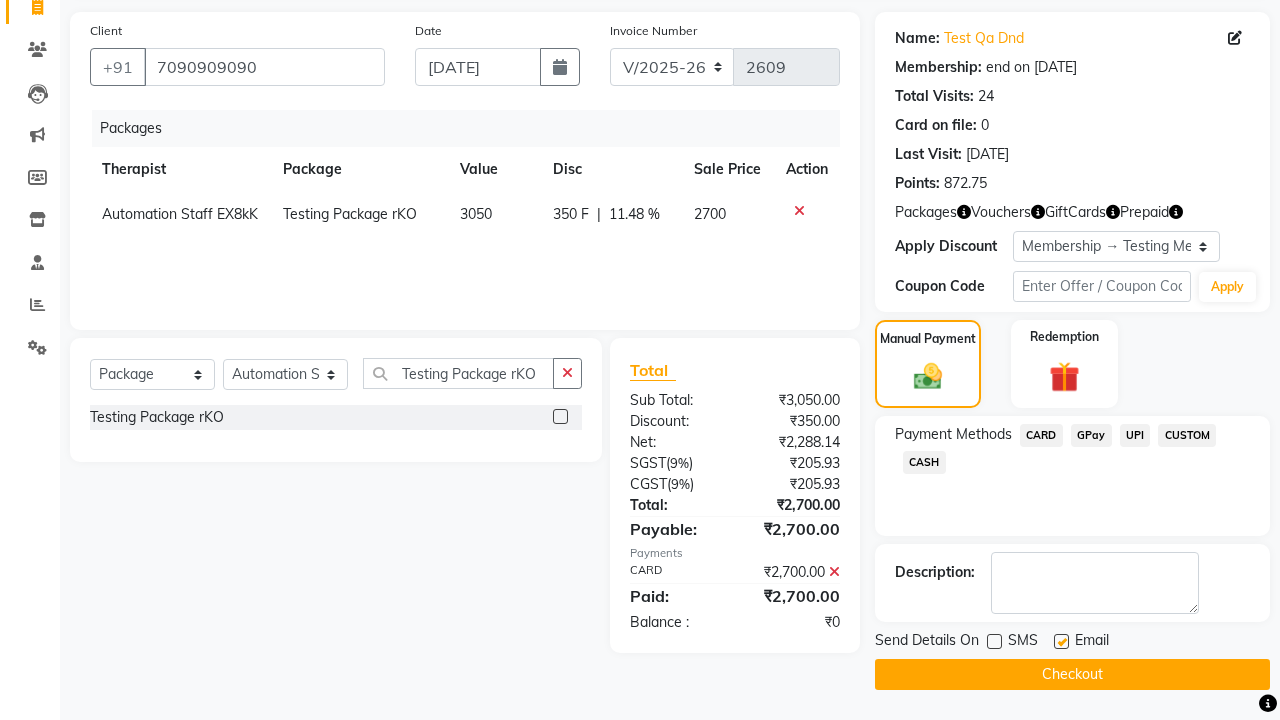 click 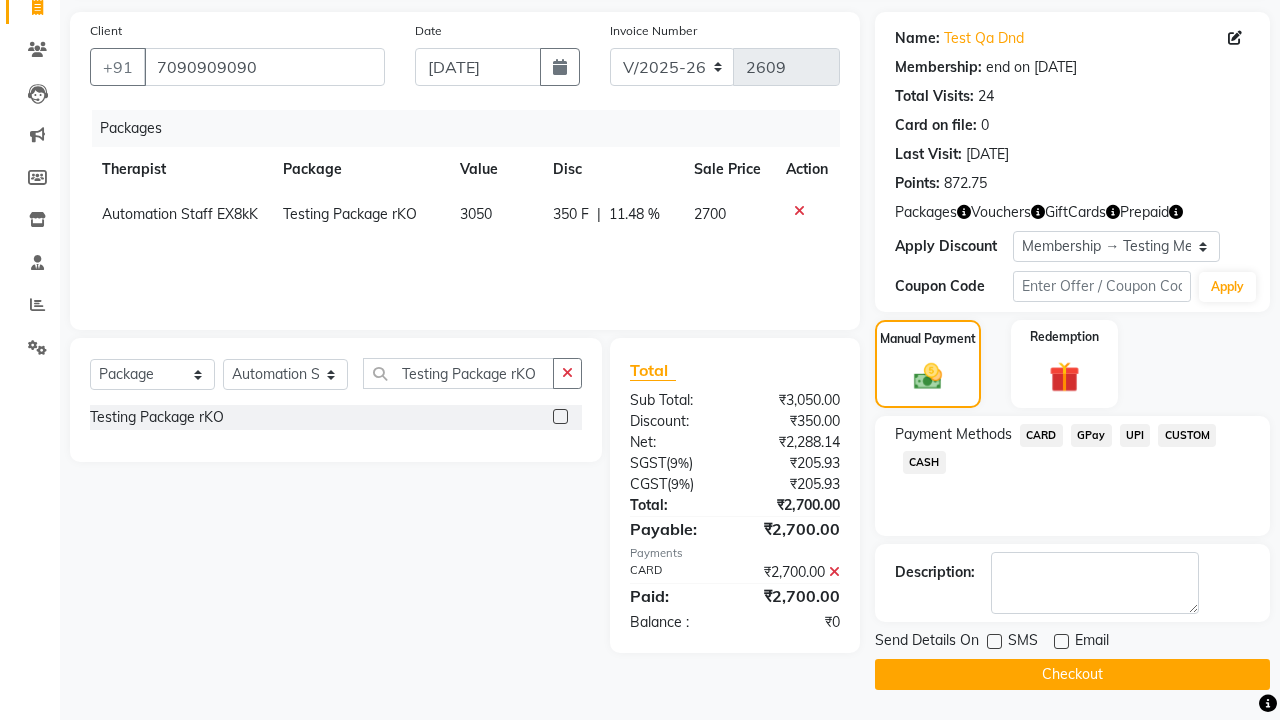 click on "Checkout" 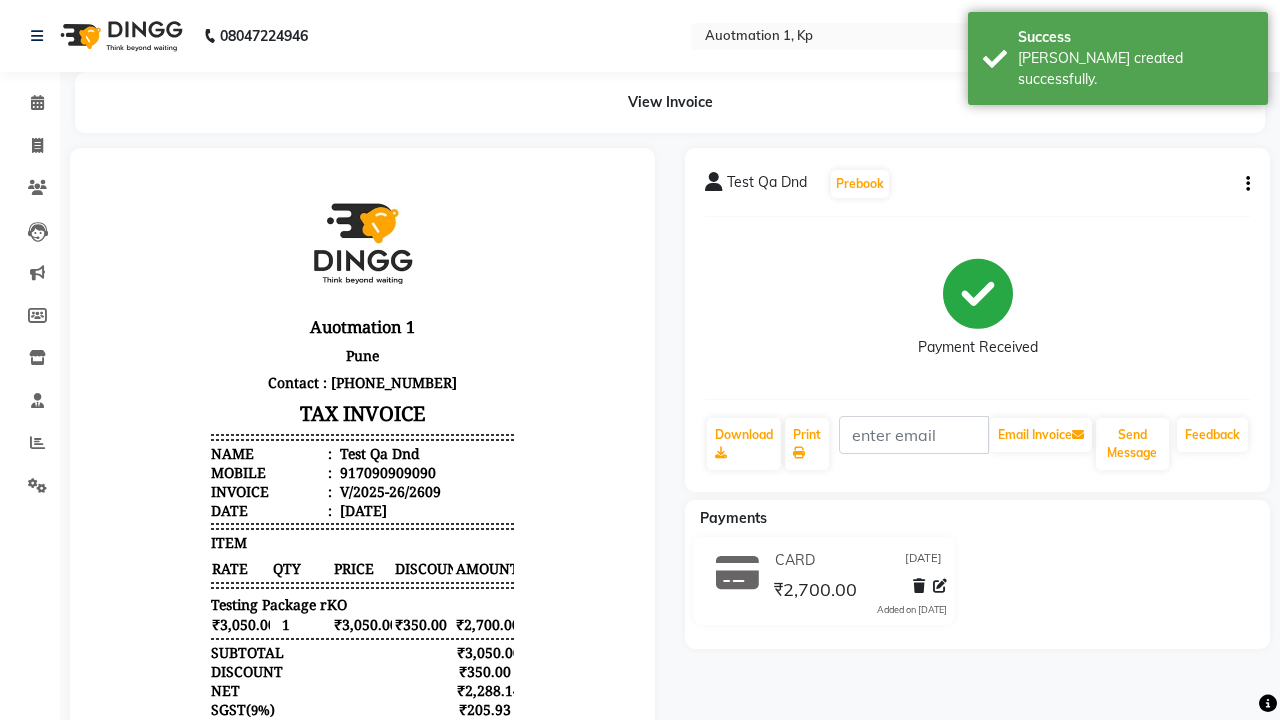 scroll, scrollTop: 0, scrollLeft: 0, axis: both 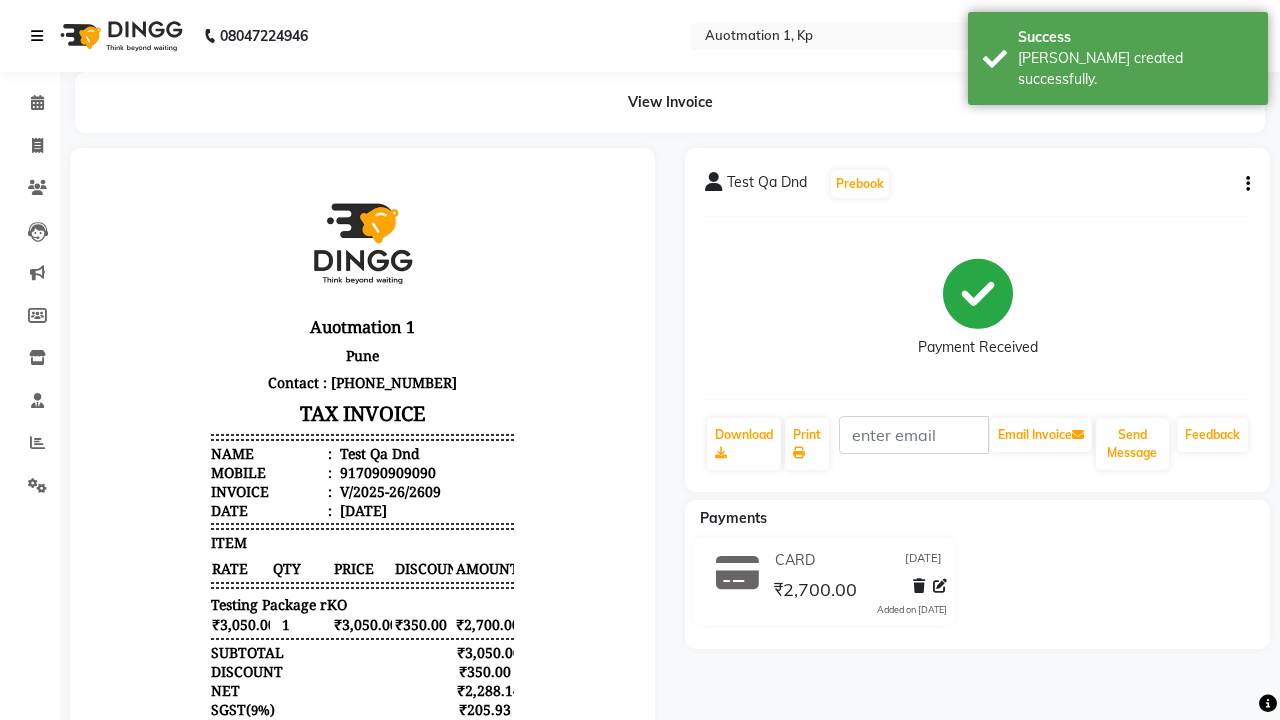 click on "[PERSON_NAME] created successfully." at bounding box center [1135, 69] 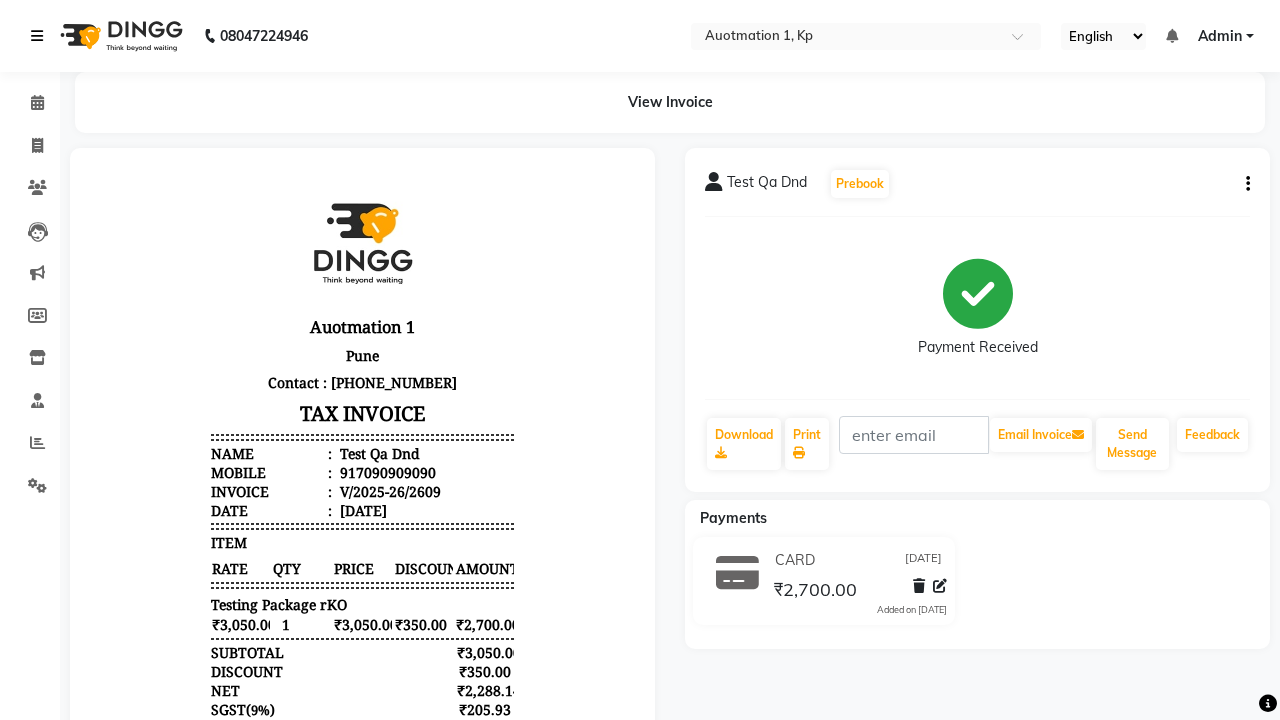click at bounding box center (37, 36) 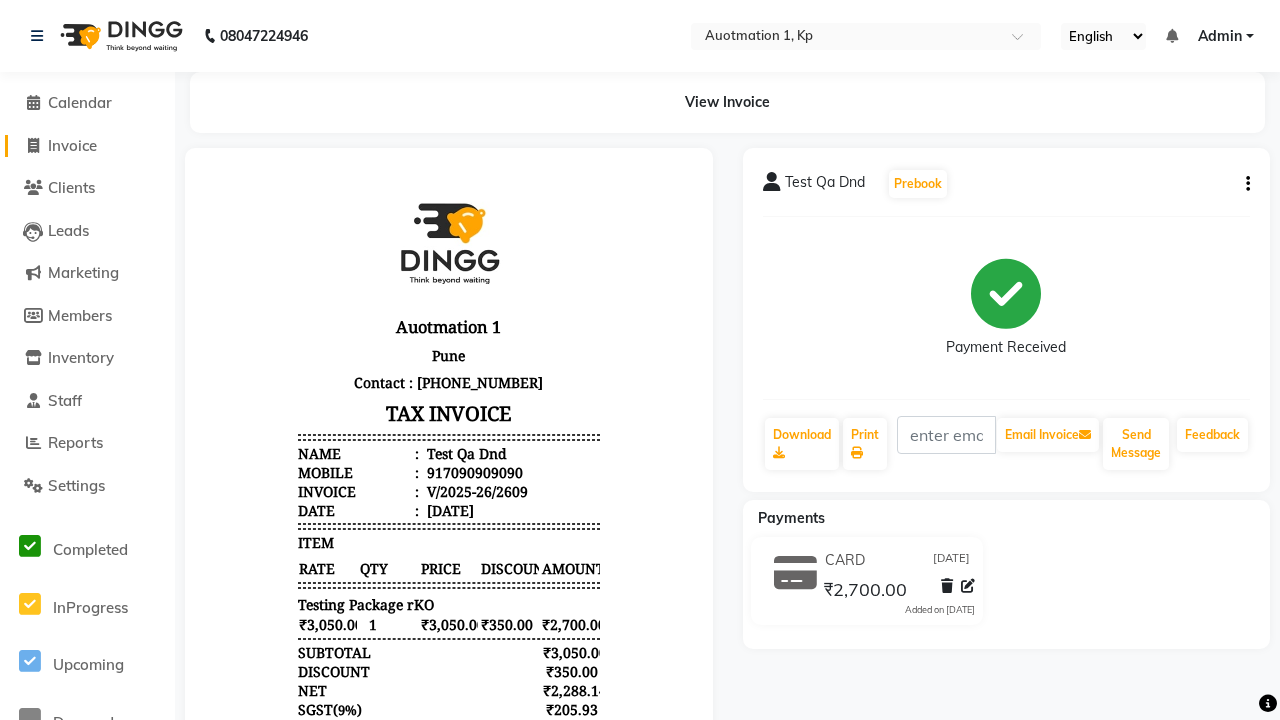 click on "Invoice" 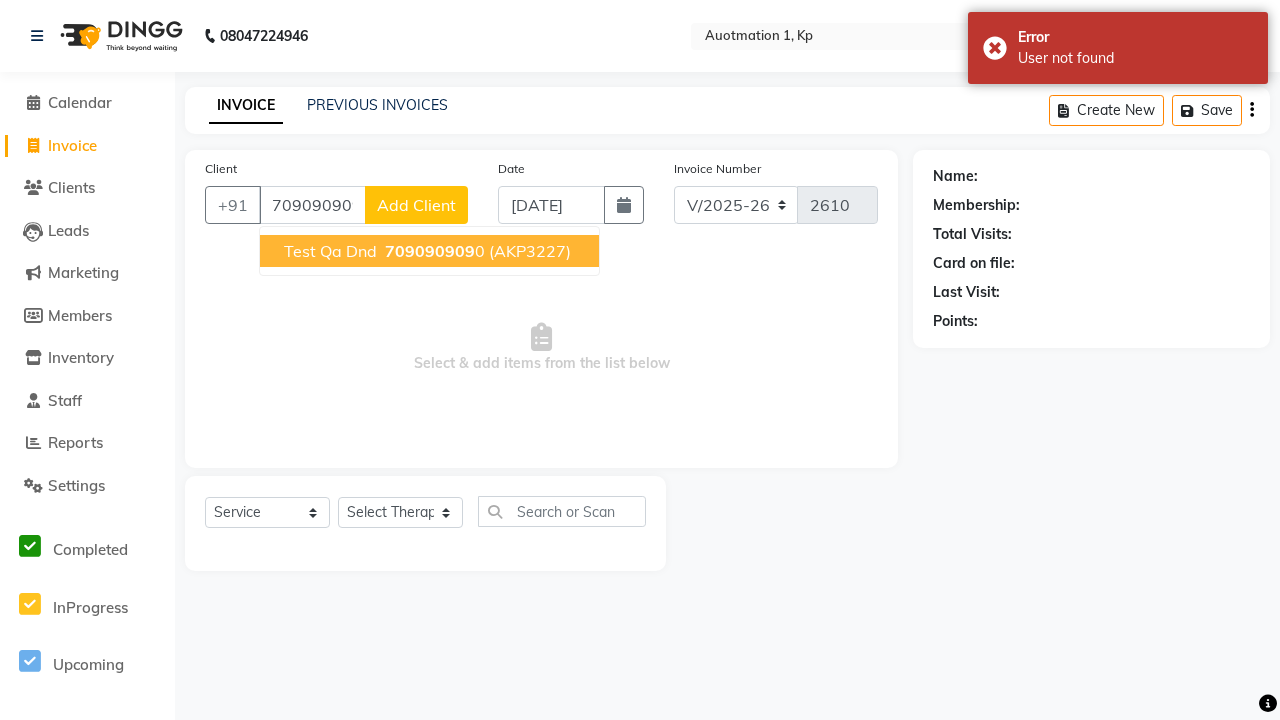 click on "709090909" at bounding box center [430, 251] 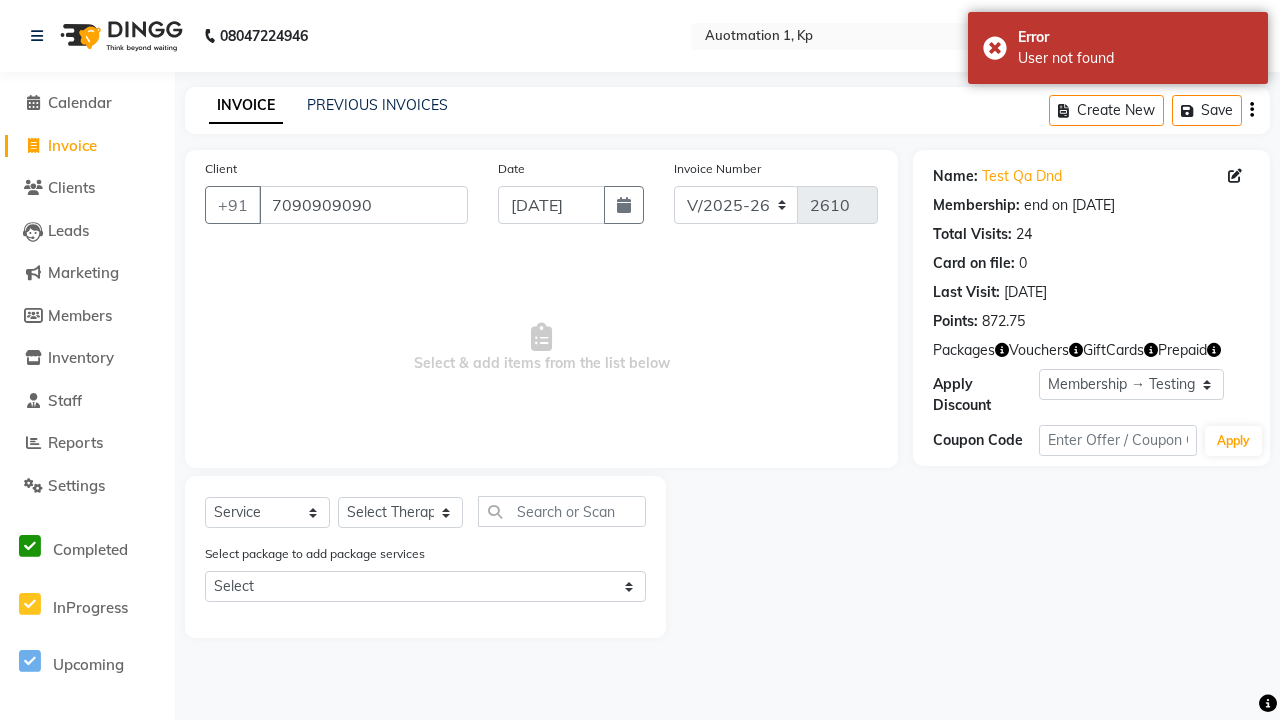 select on "0:" 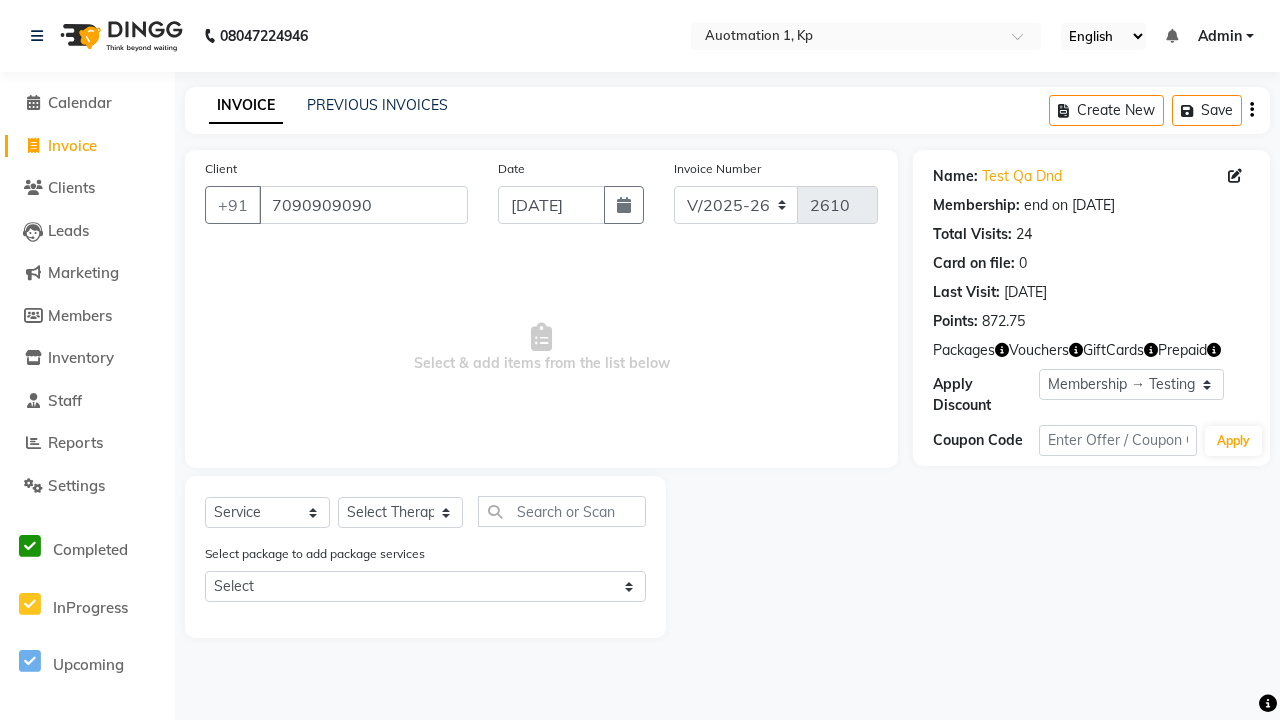select on "5439" 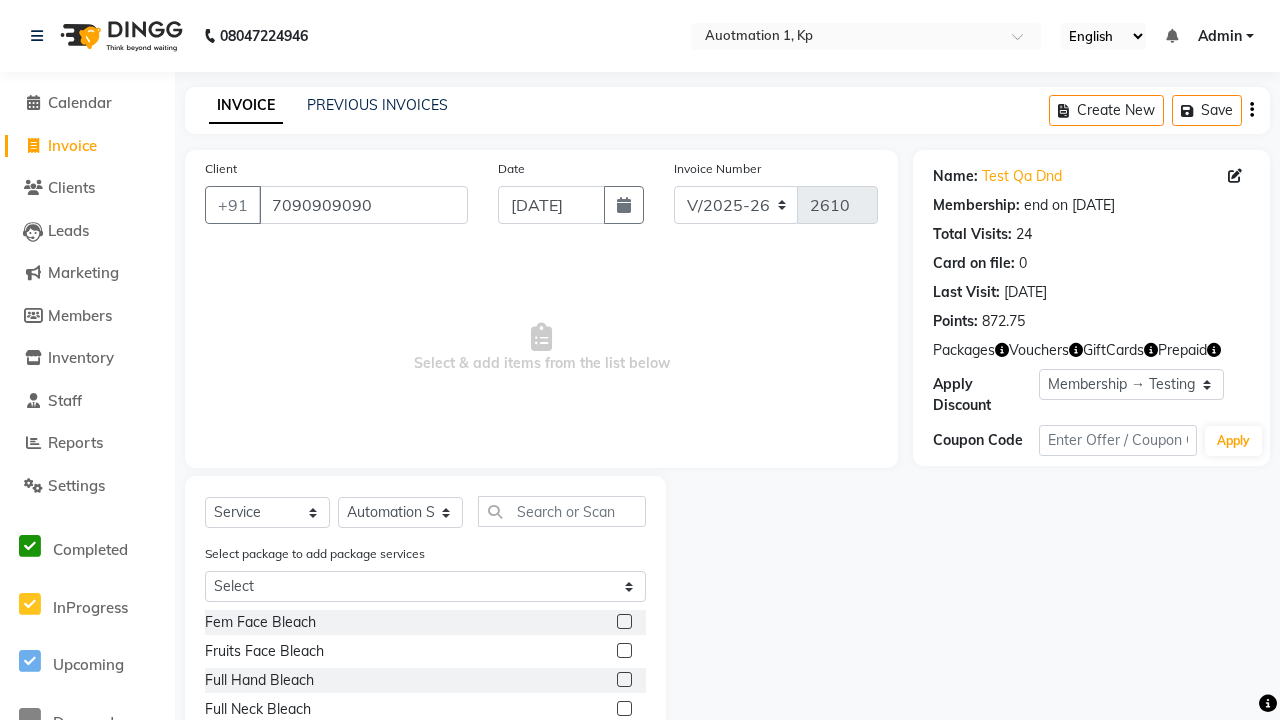 click 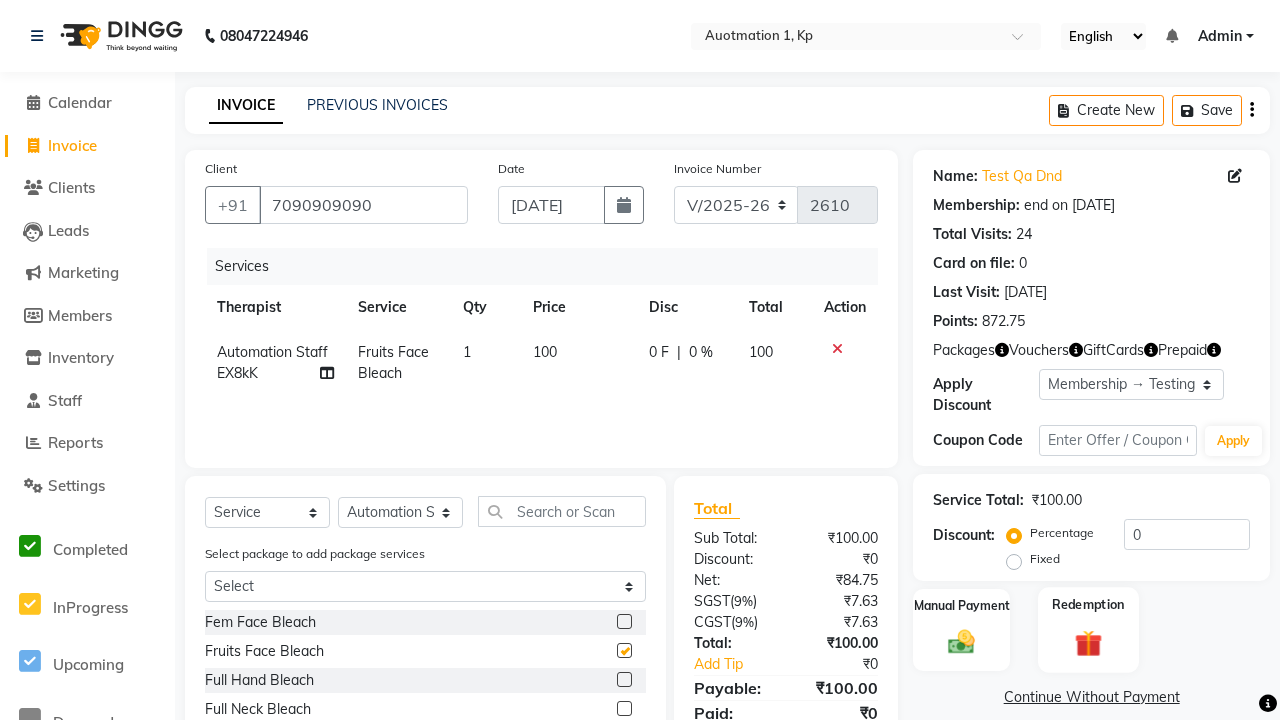 click 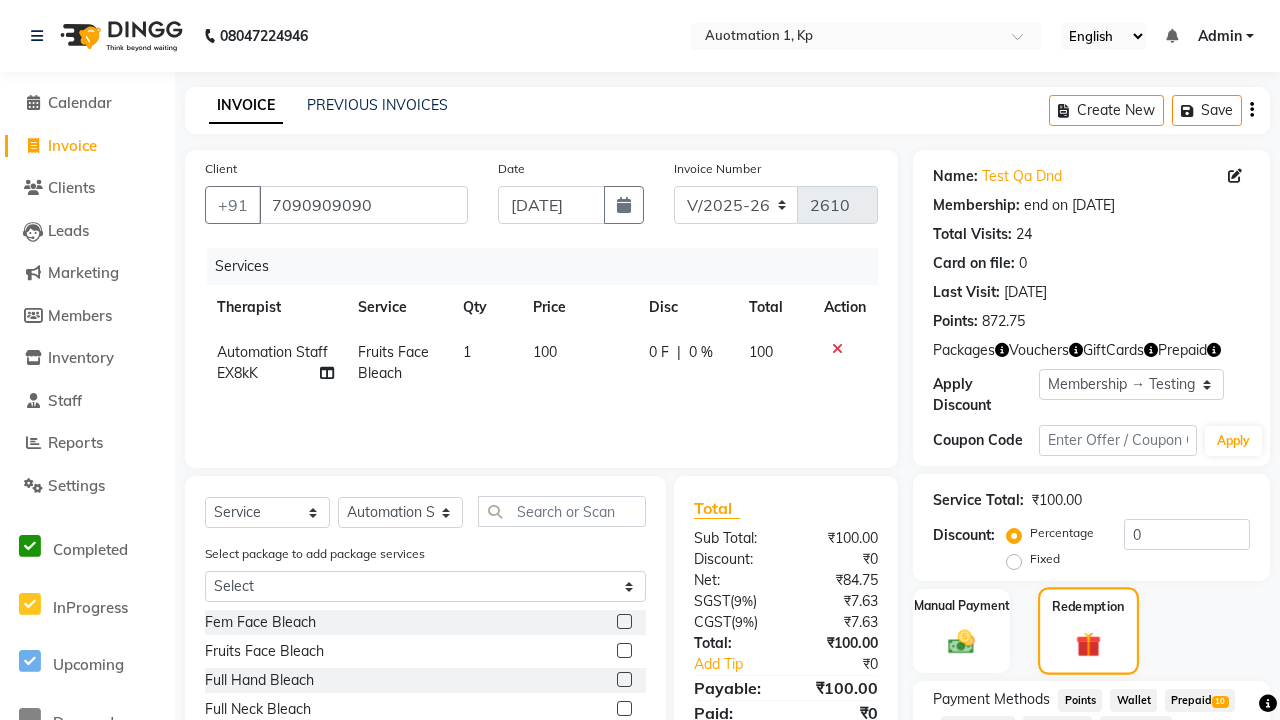 checkbox on "false" 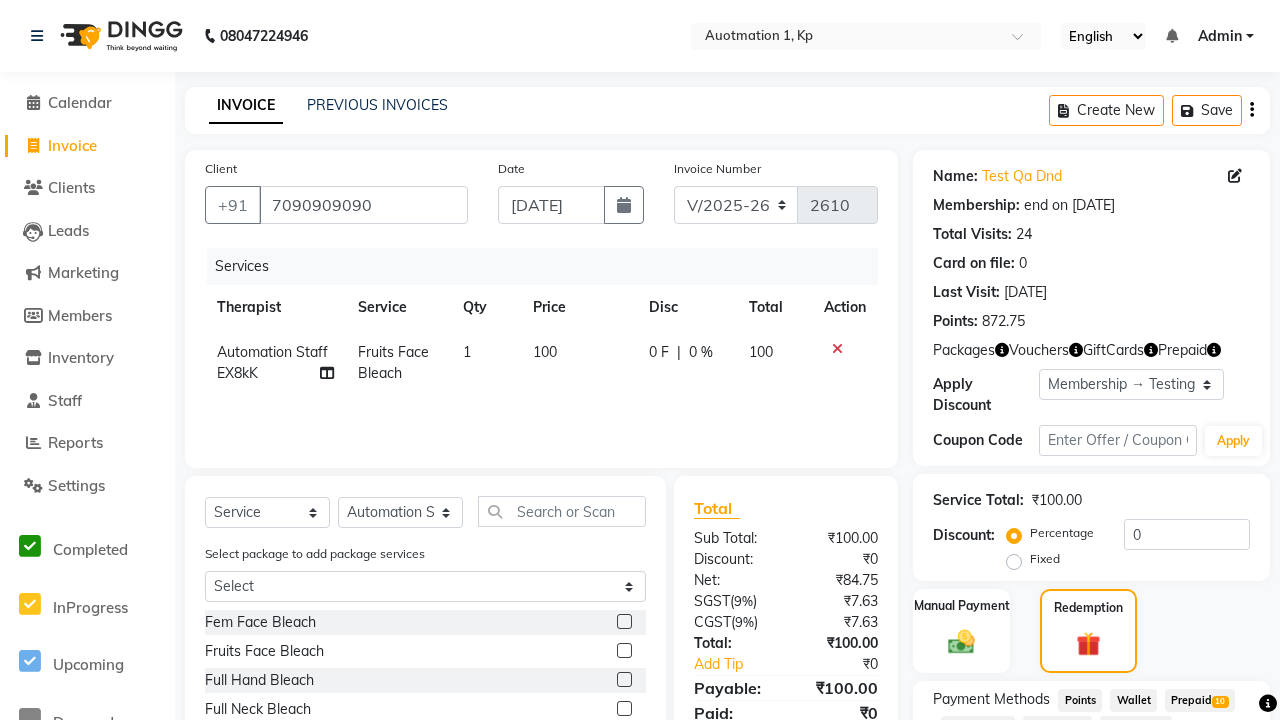 click on "Package  19" 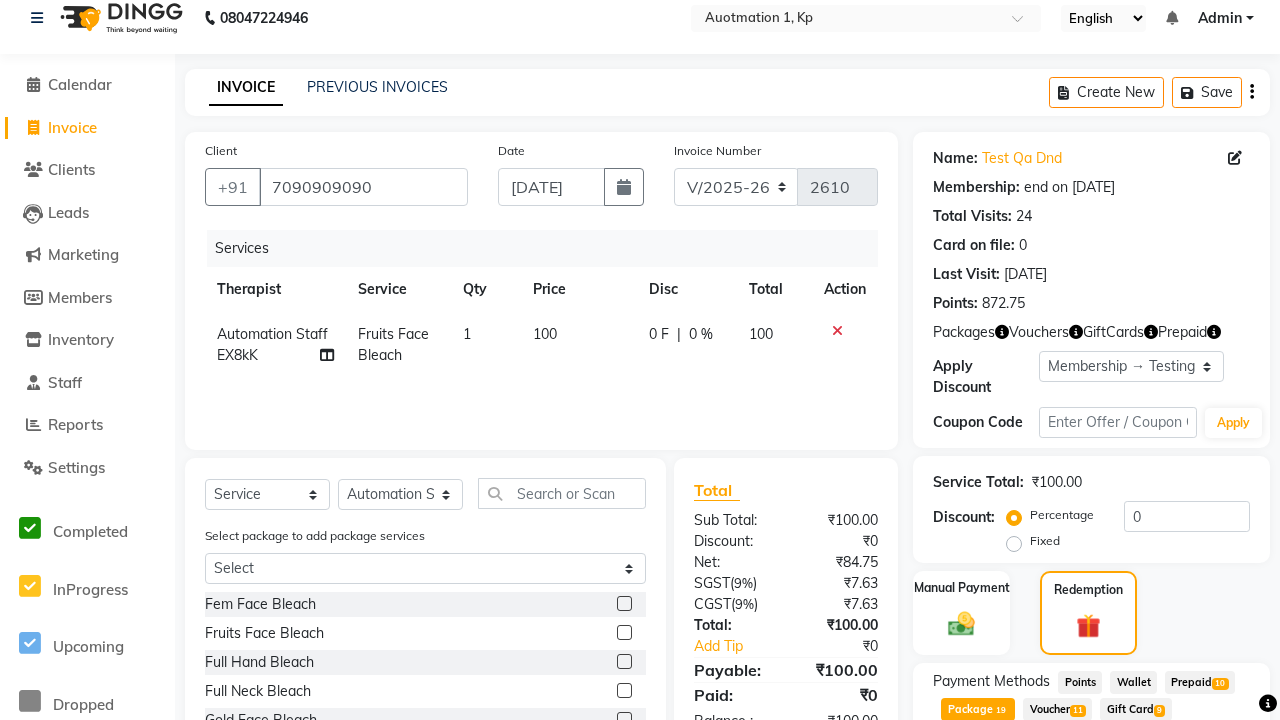 click on "Apply" at bounding box center (1197, 790) 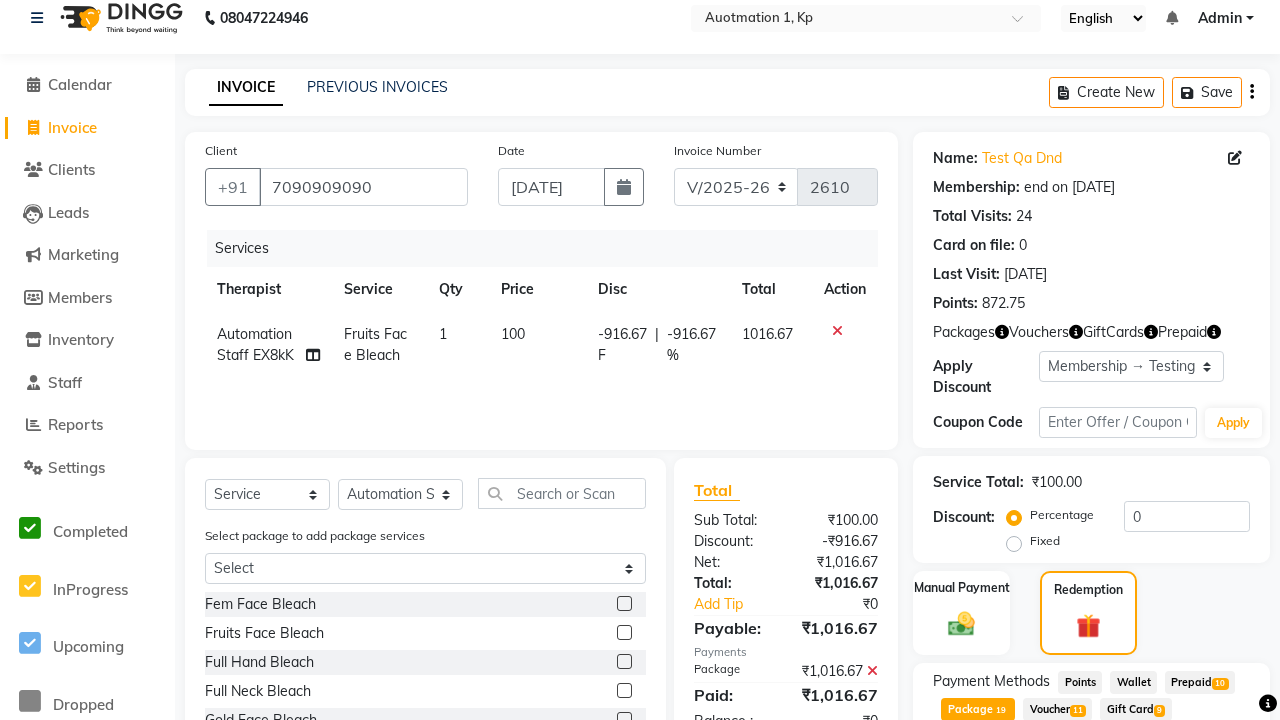 scroll, scrollTop: 340, scrollLeft: 0, axis: vertical 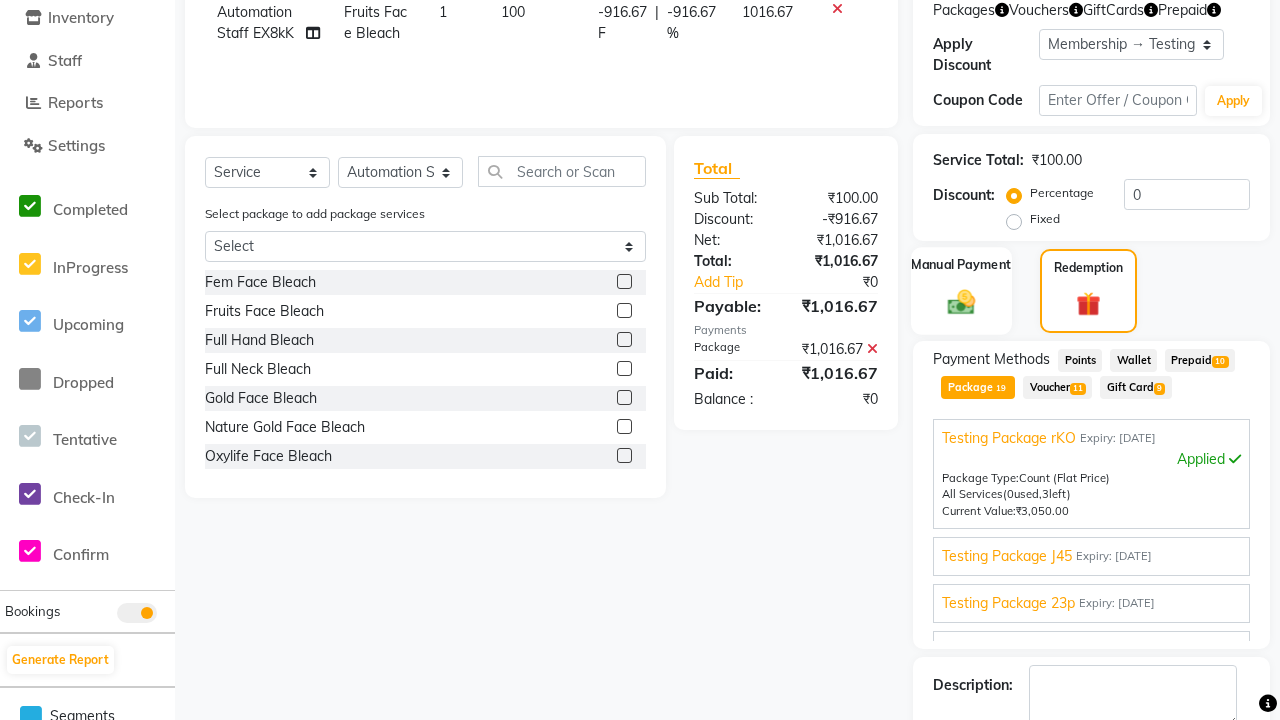 click 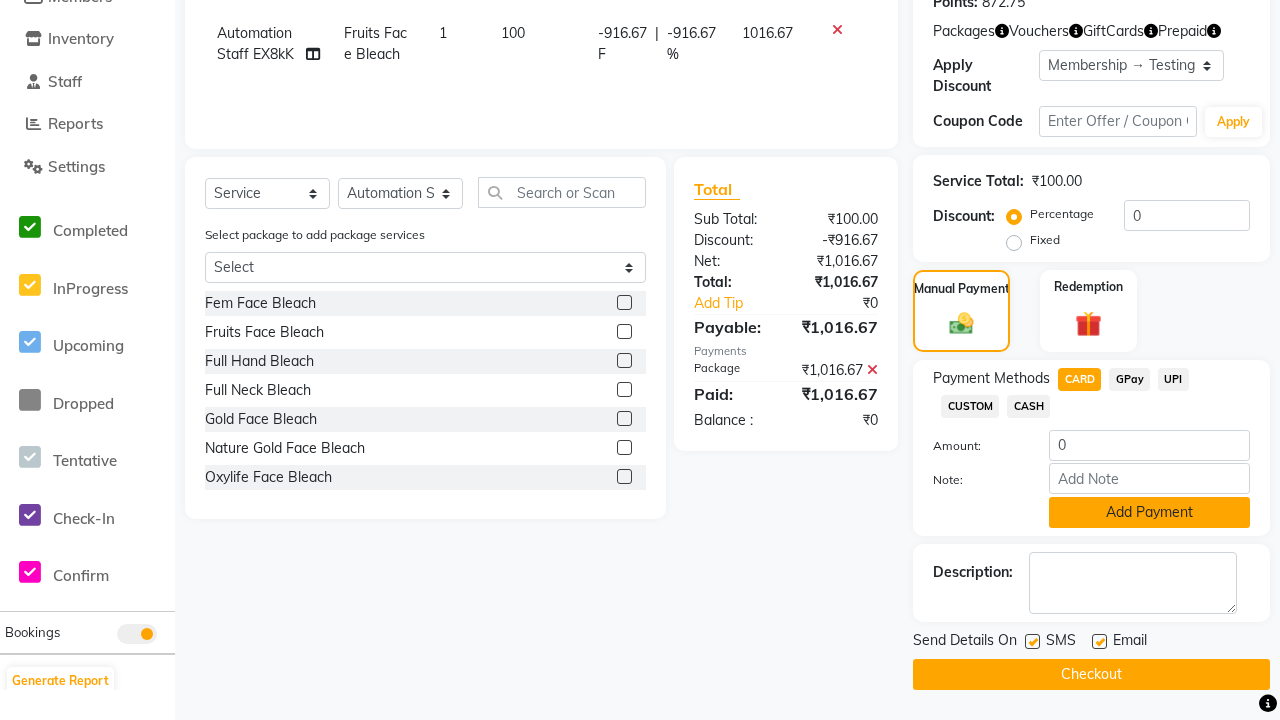 click on "Add Payment" 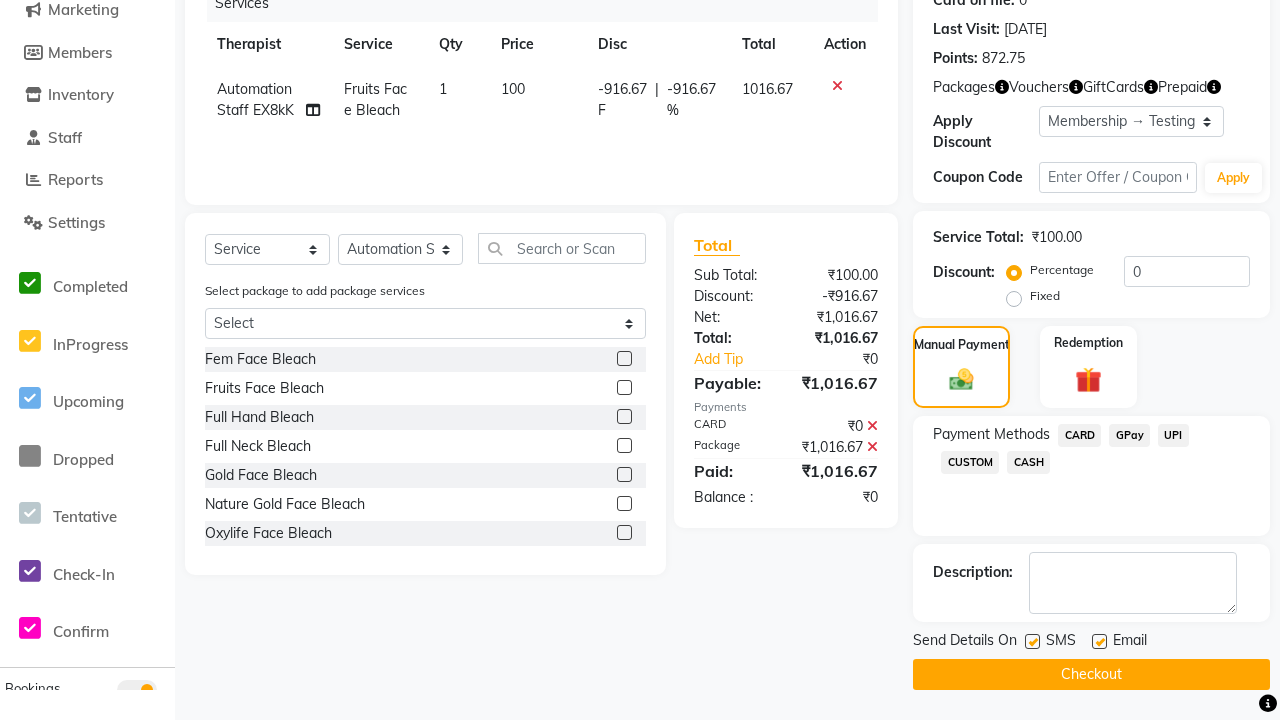 click 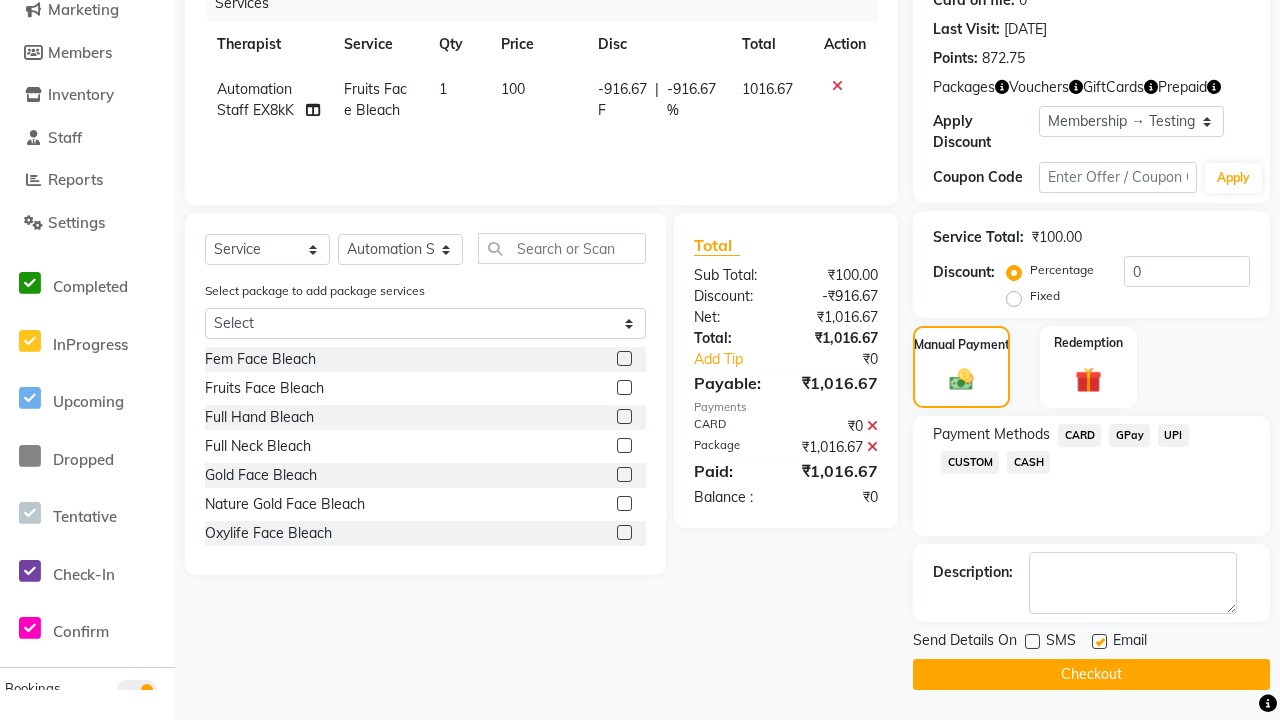 click 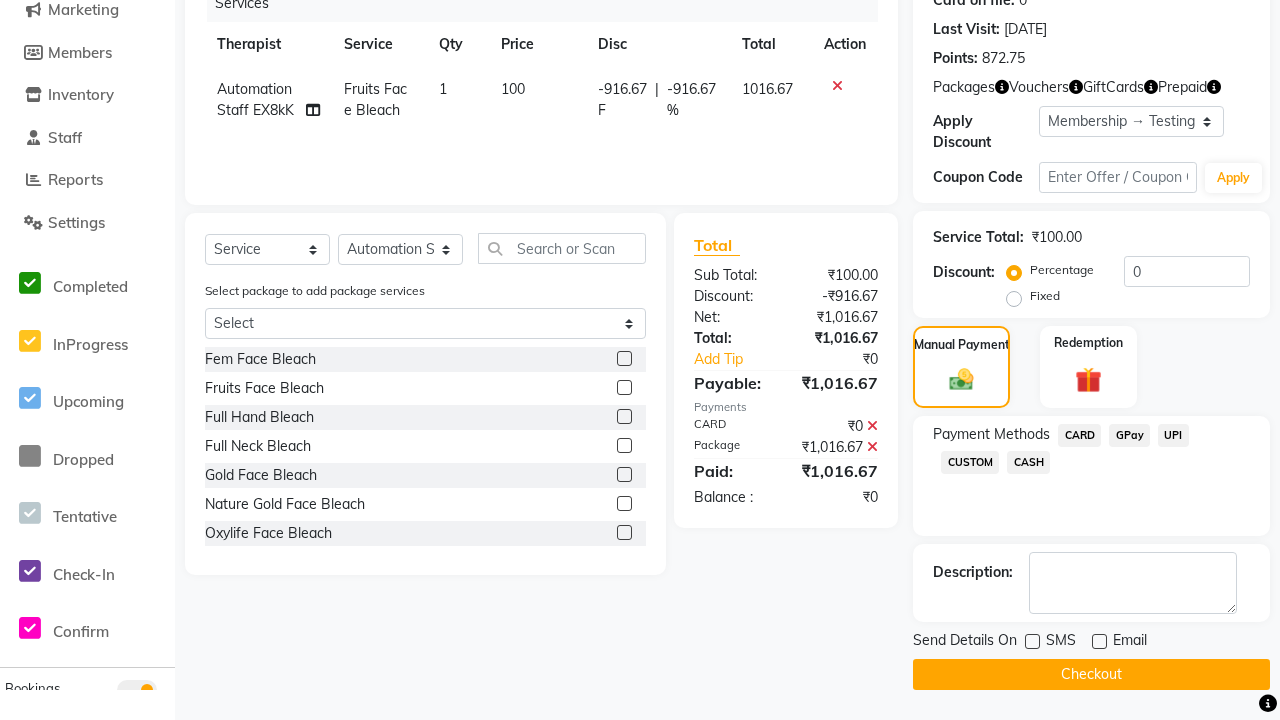 click on "Checkout" 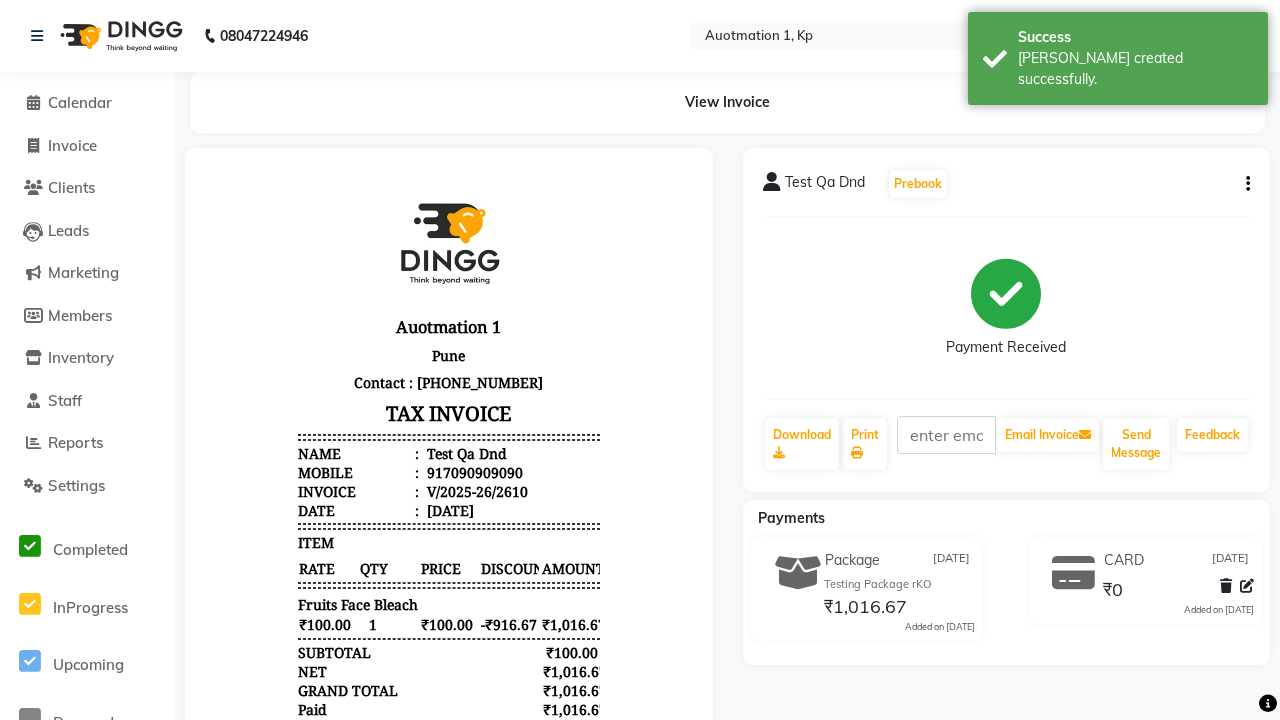 scroll, scrollTop: 0, scrollLeft: 0, axis: both 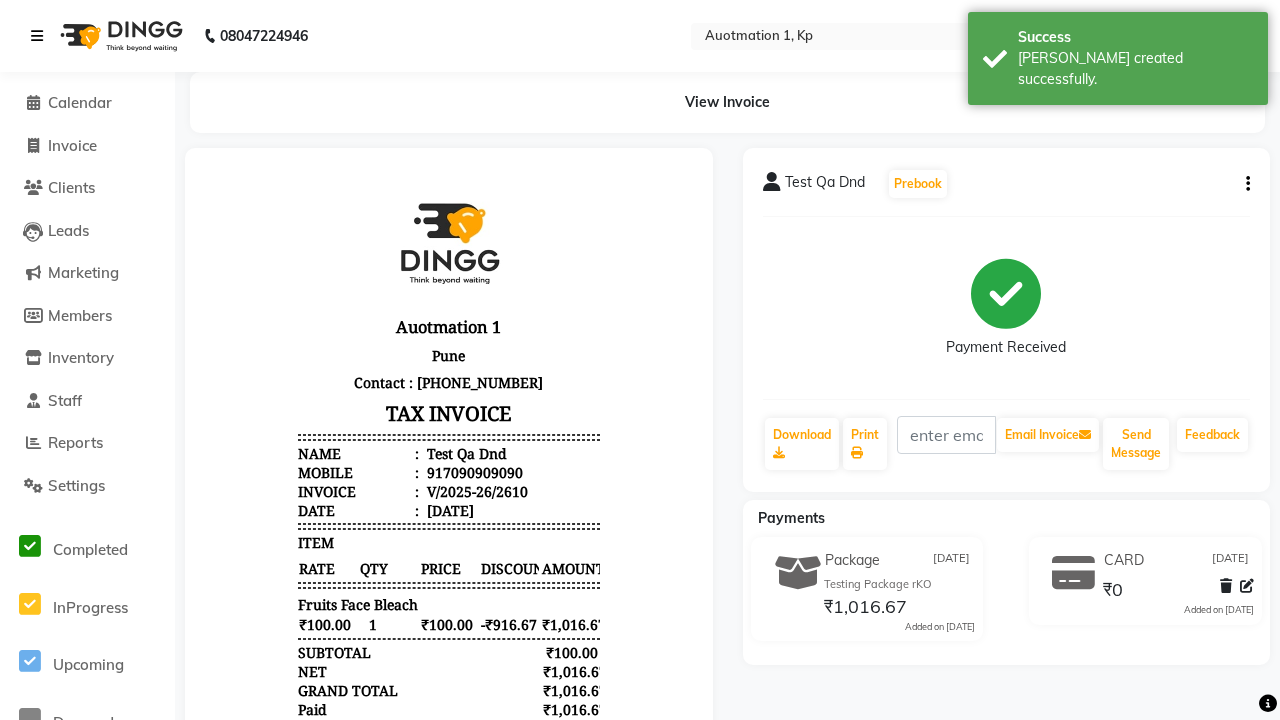click on "[PERSON_NAME] created successfully." at bounding box center (1135, 69) 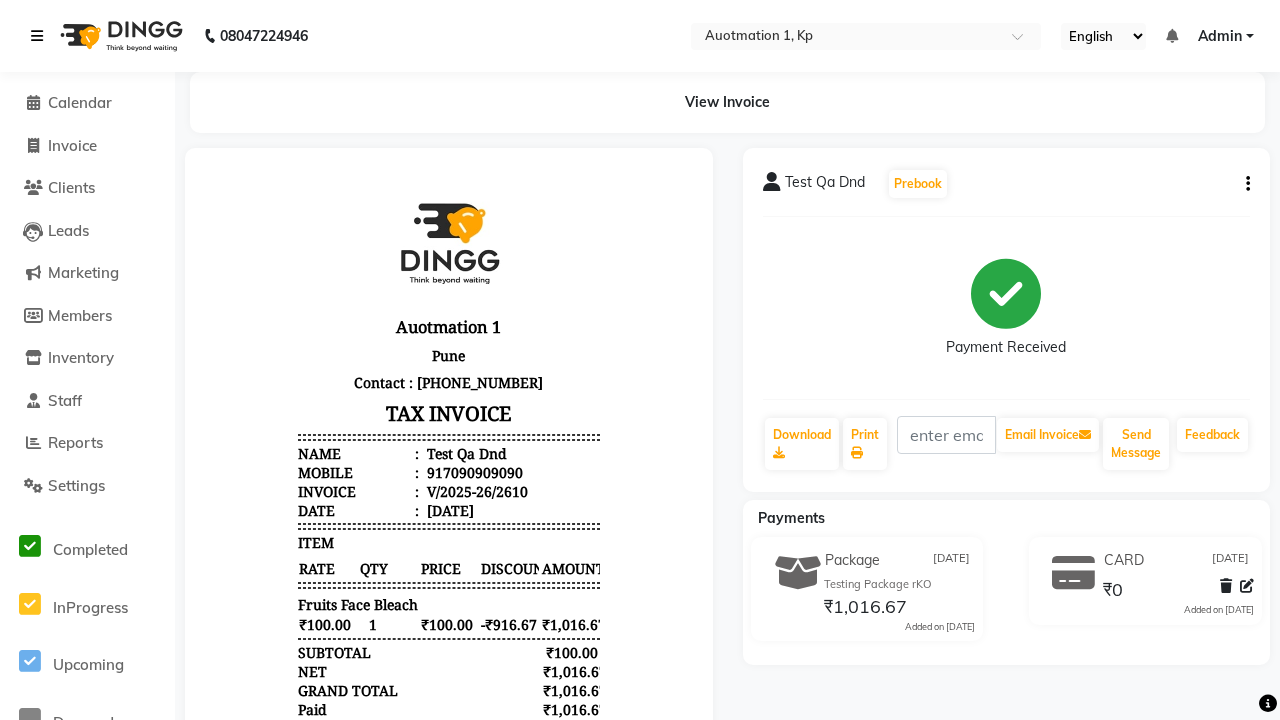click at bounding box center (37, 36) 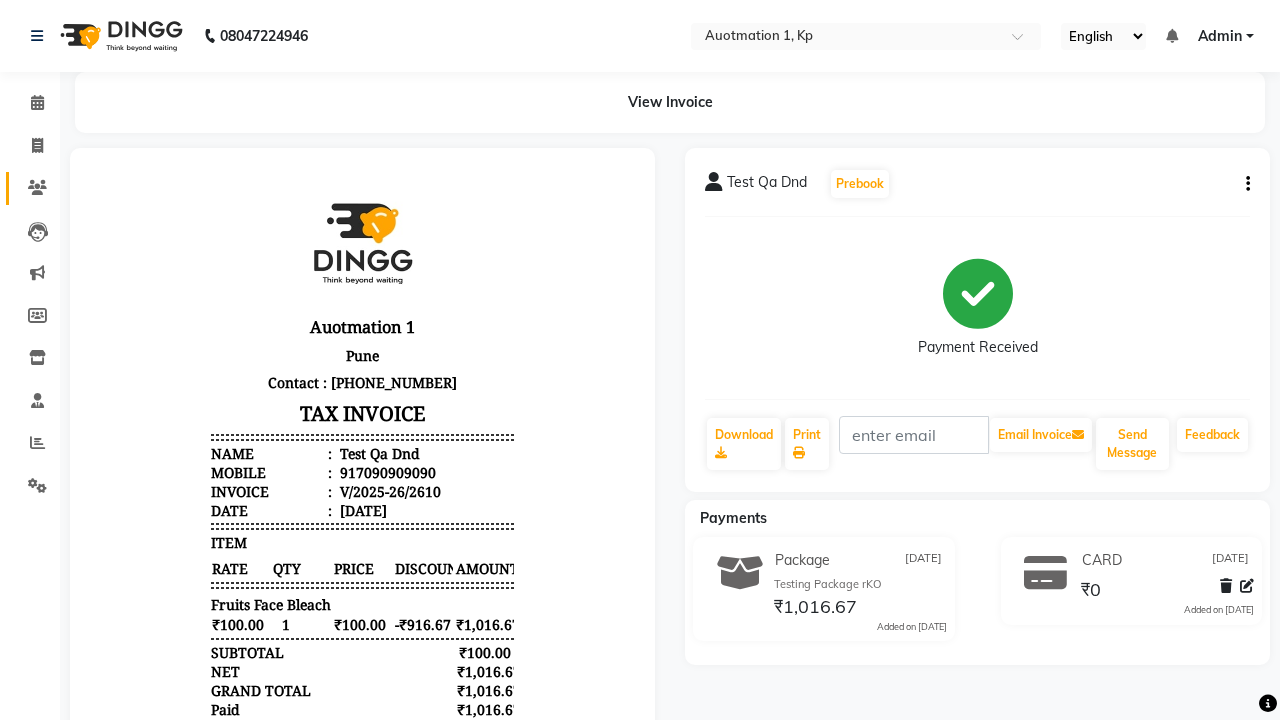 click 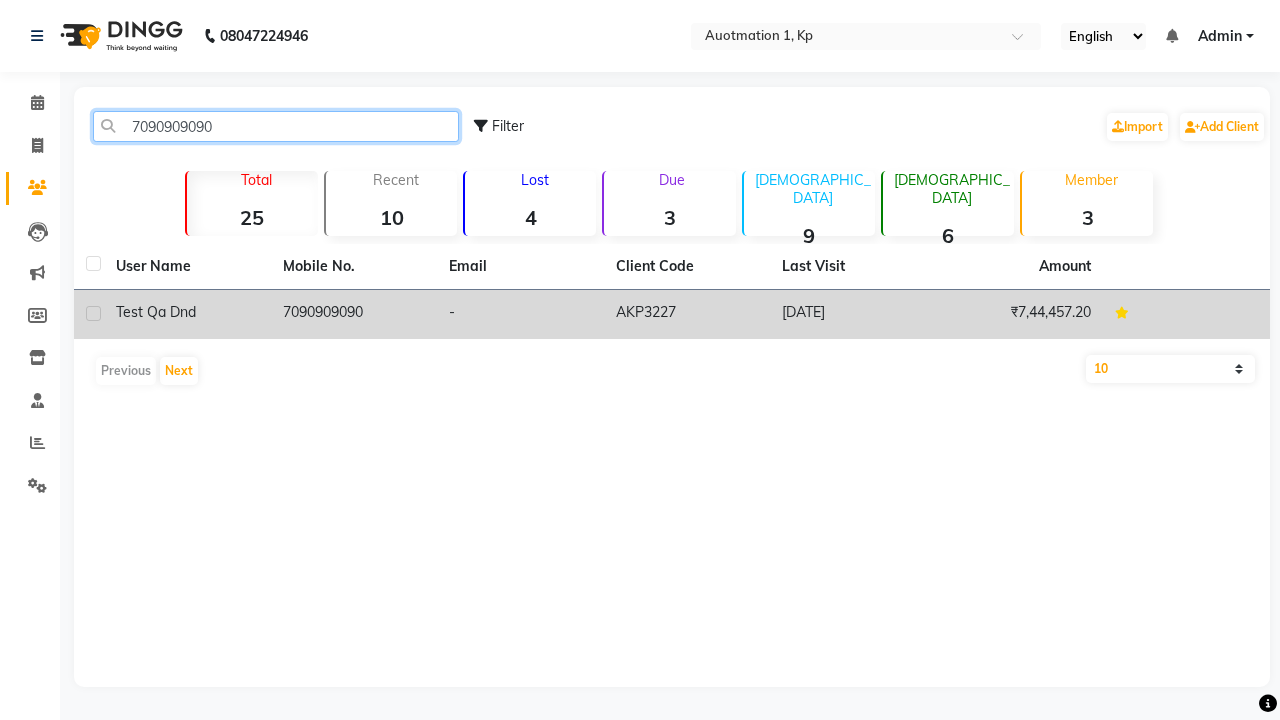 type on "7090909090" 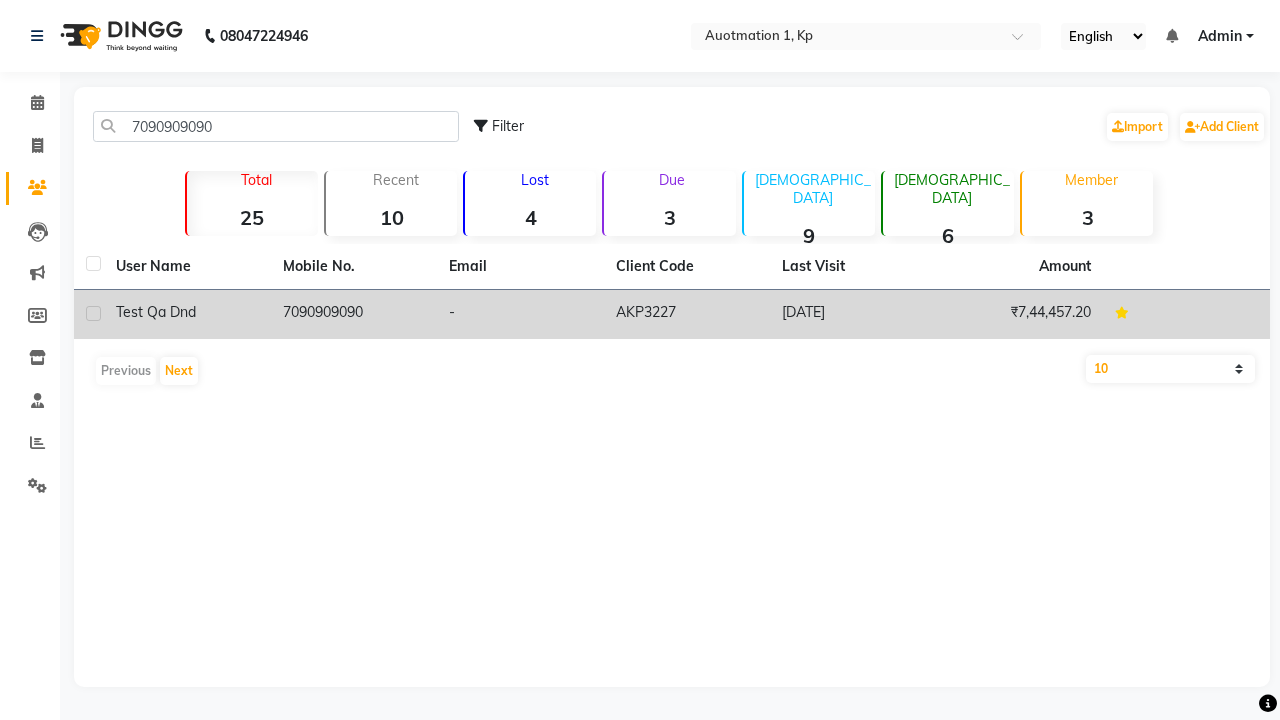 click on "7090909090" 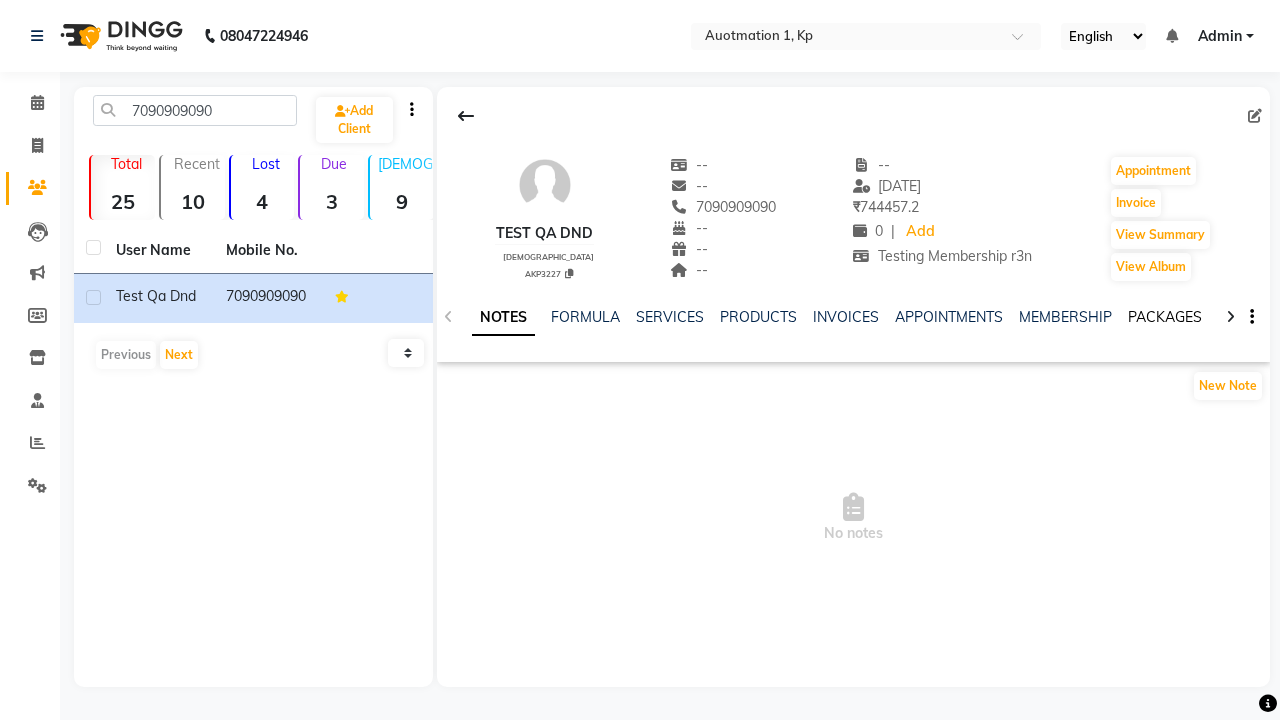 click on "PACKAGES" 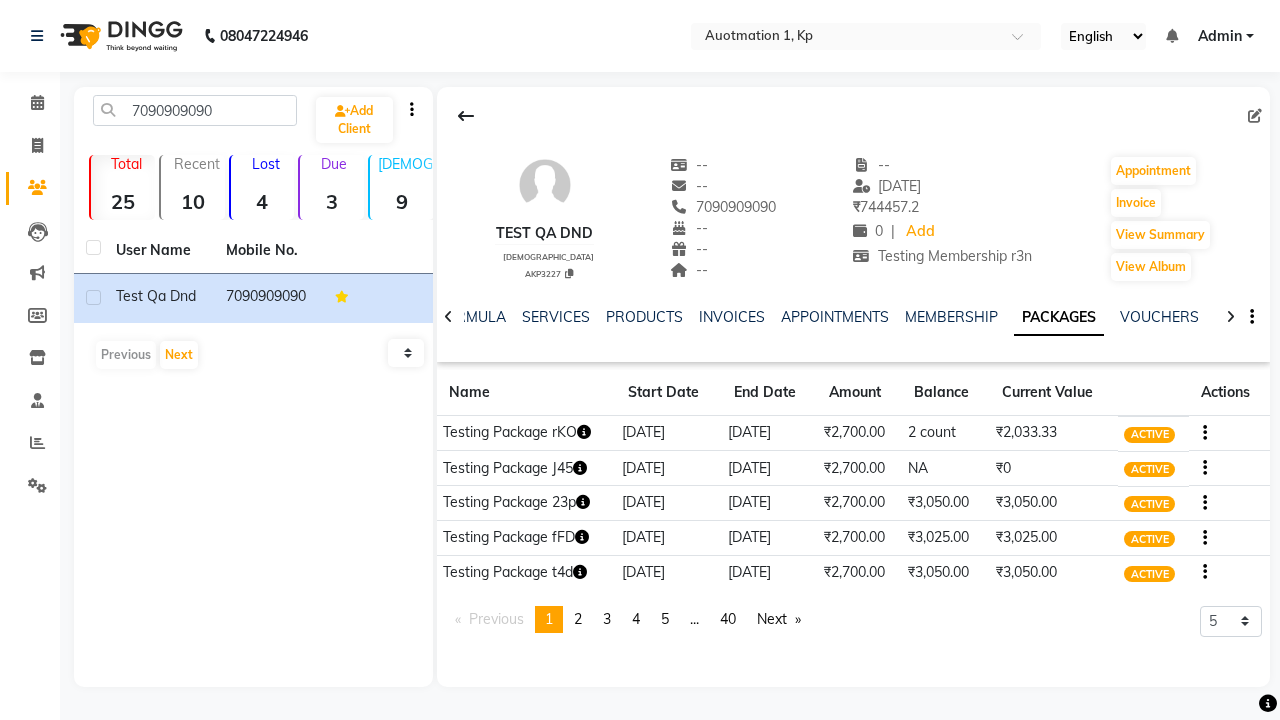 click 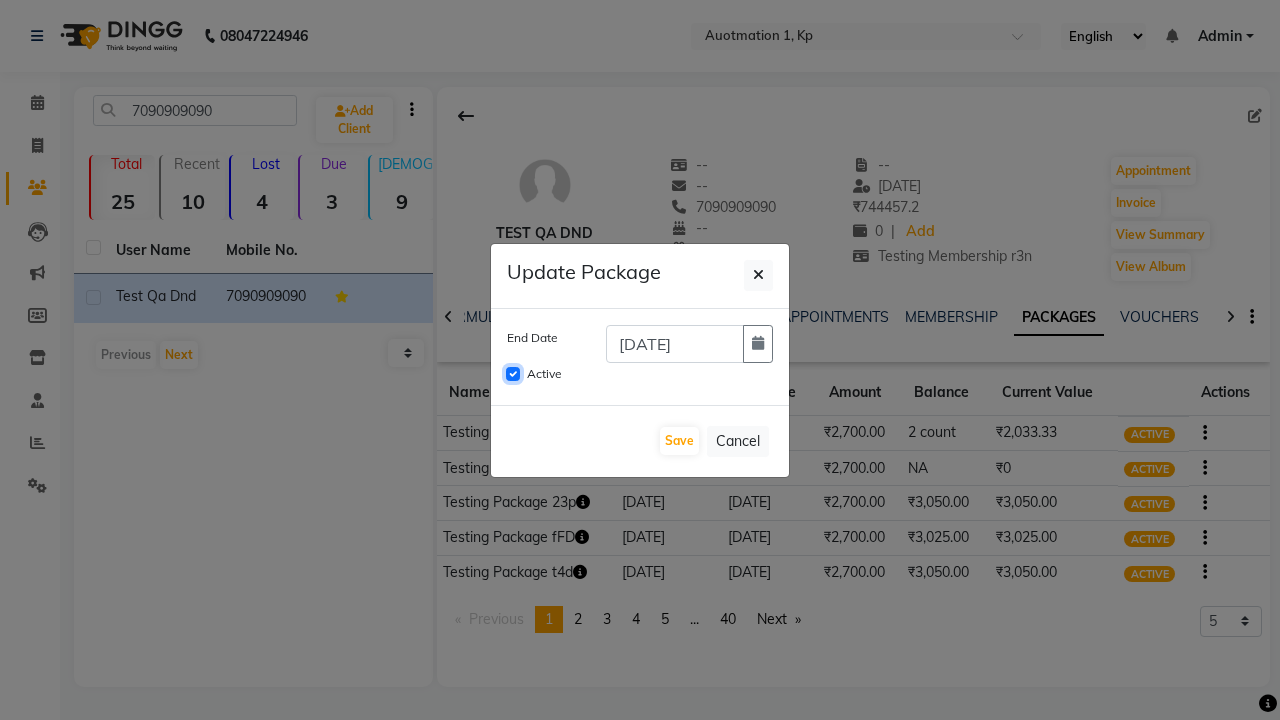 click on "Active" at bounding box center (513, 374) 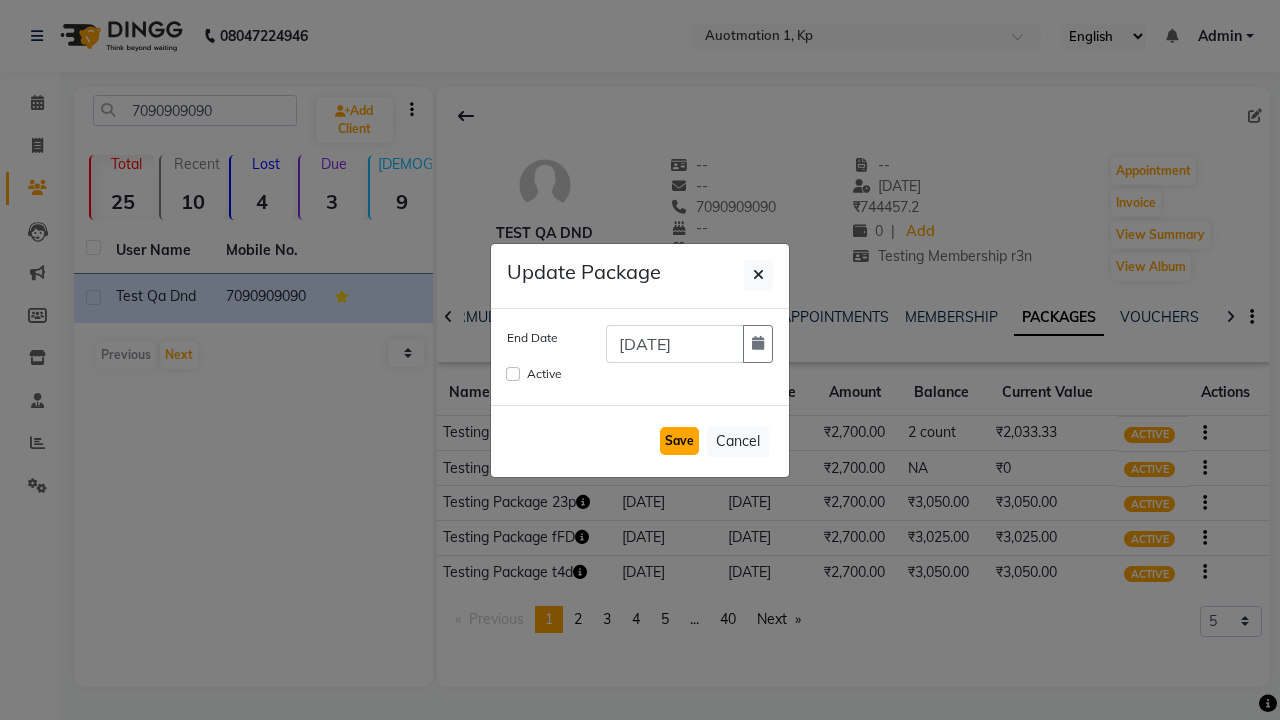 click on "Save" 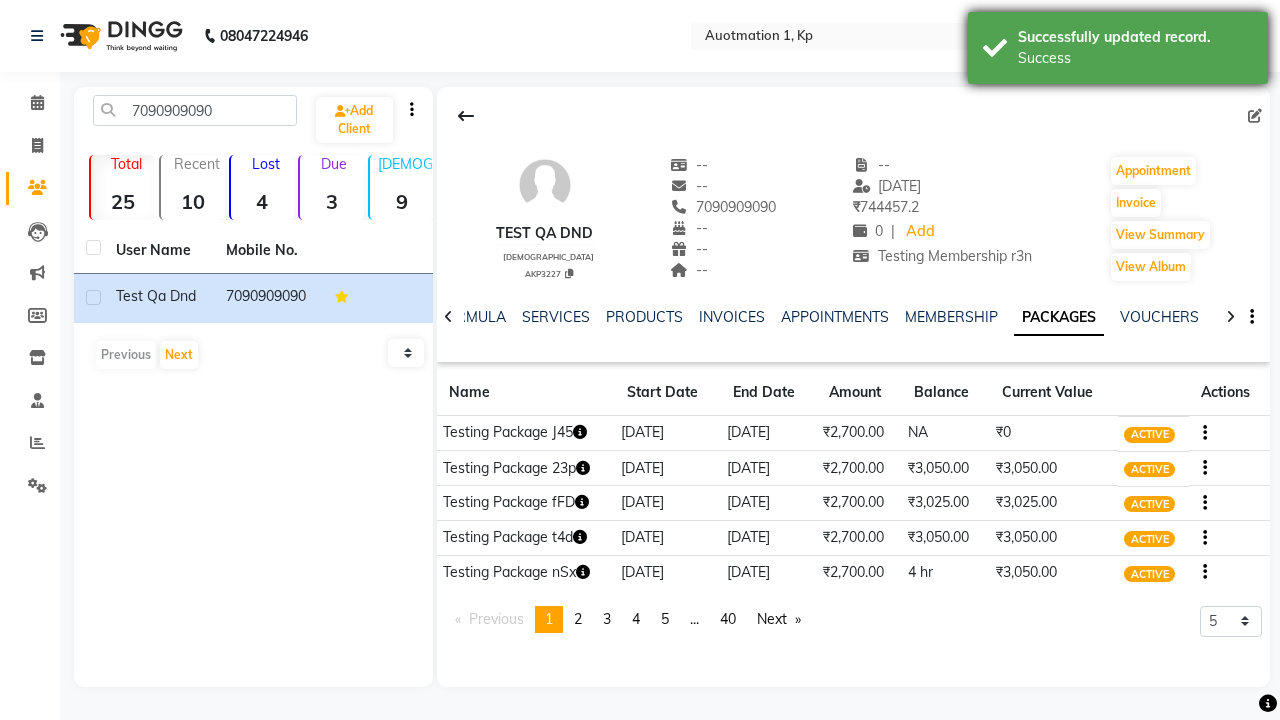 click on "Success" at bounding box center [1135, 58] 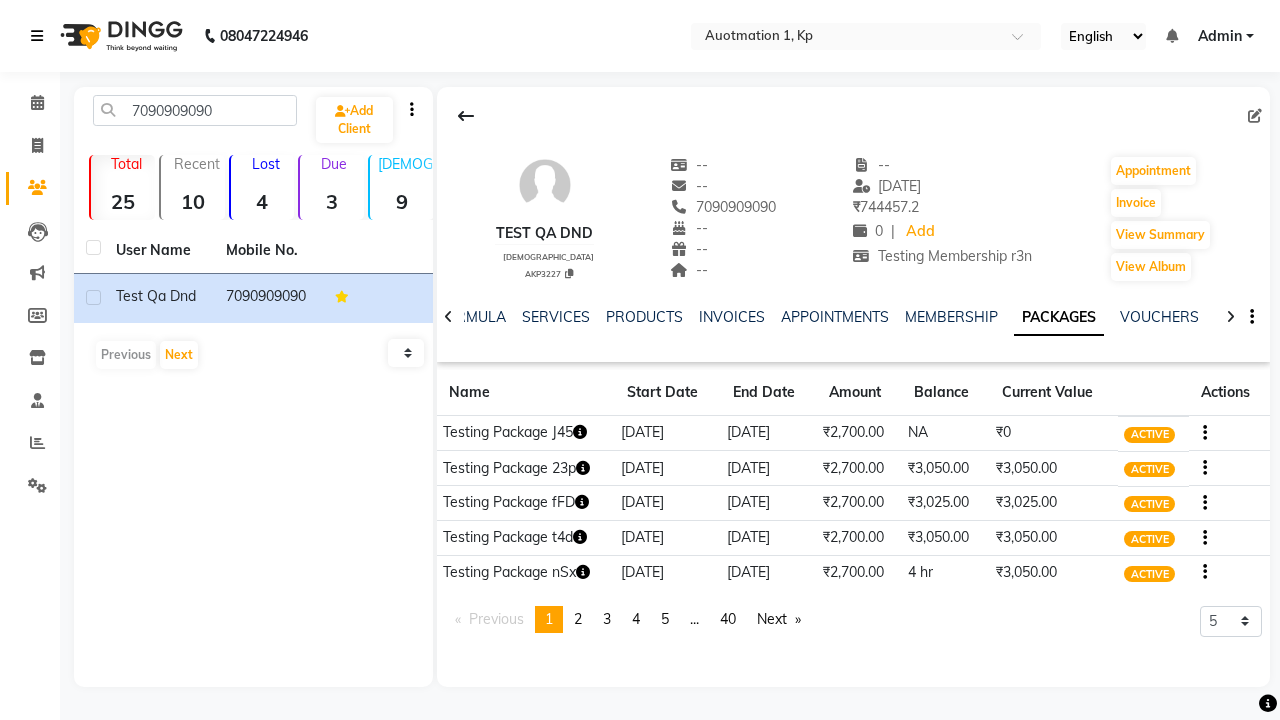 click at bounding box center (37, 36) 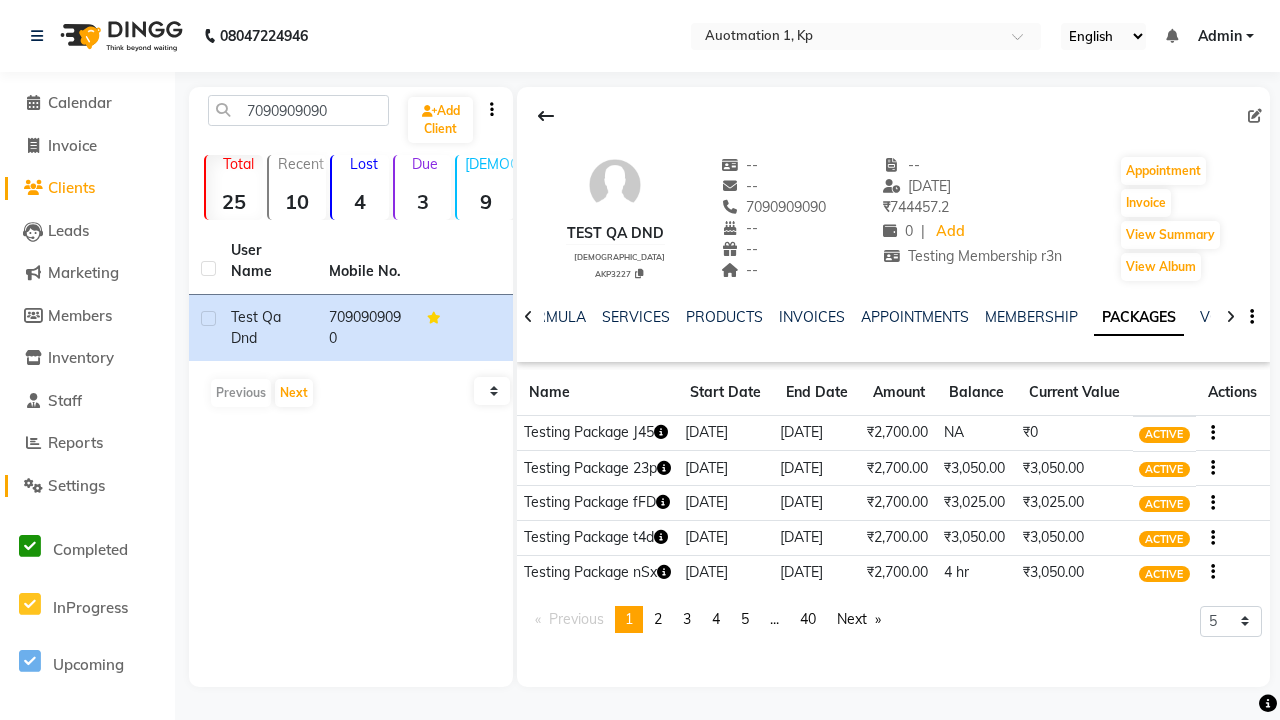 click on "Settings" 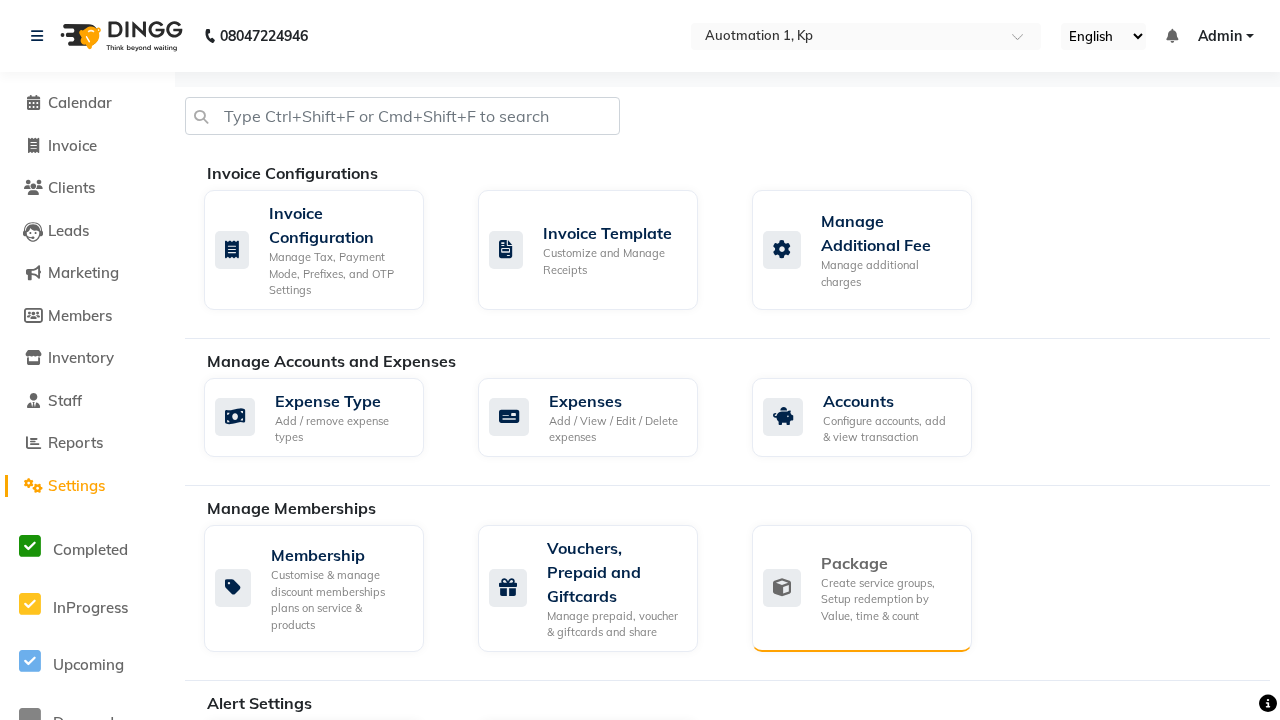click on "Package" 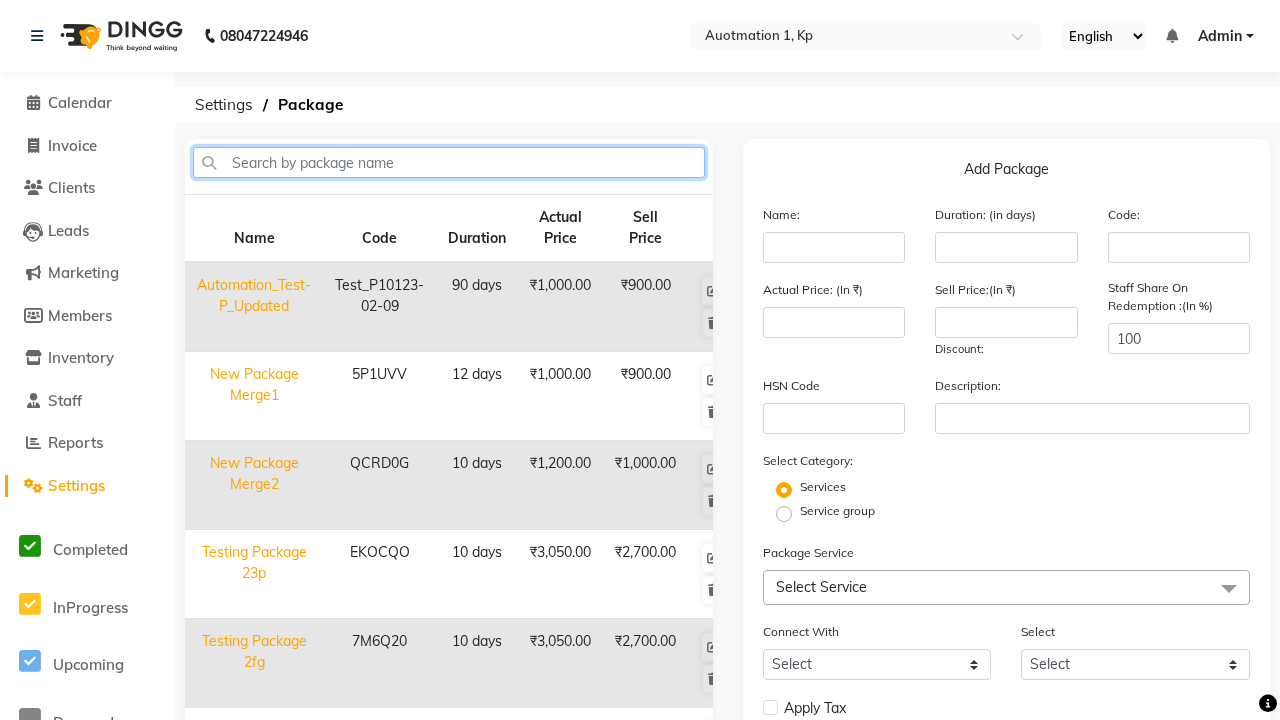 type on "Testing Package rKO" 